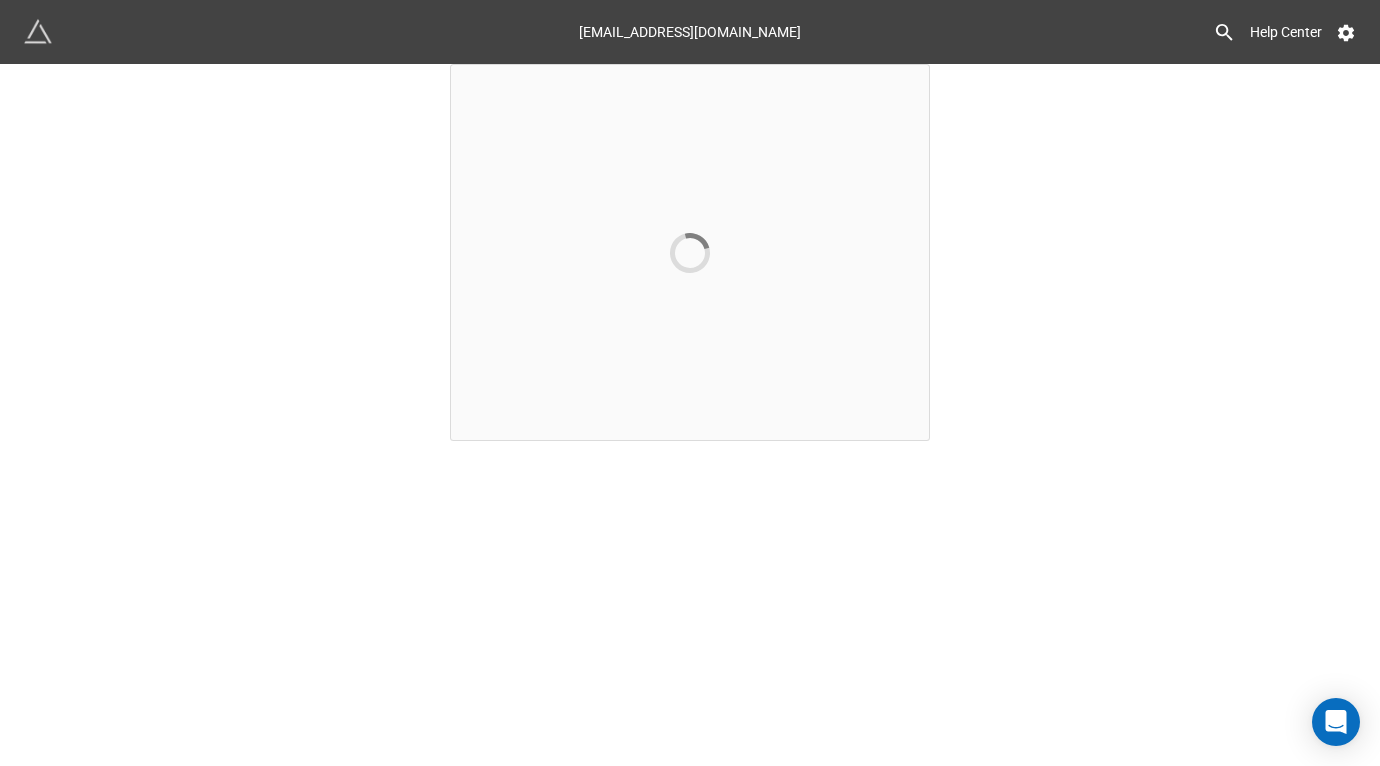 scroll, scrollTop: 0, scrollLeft: 0, axis: both 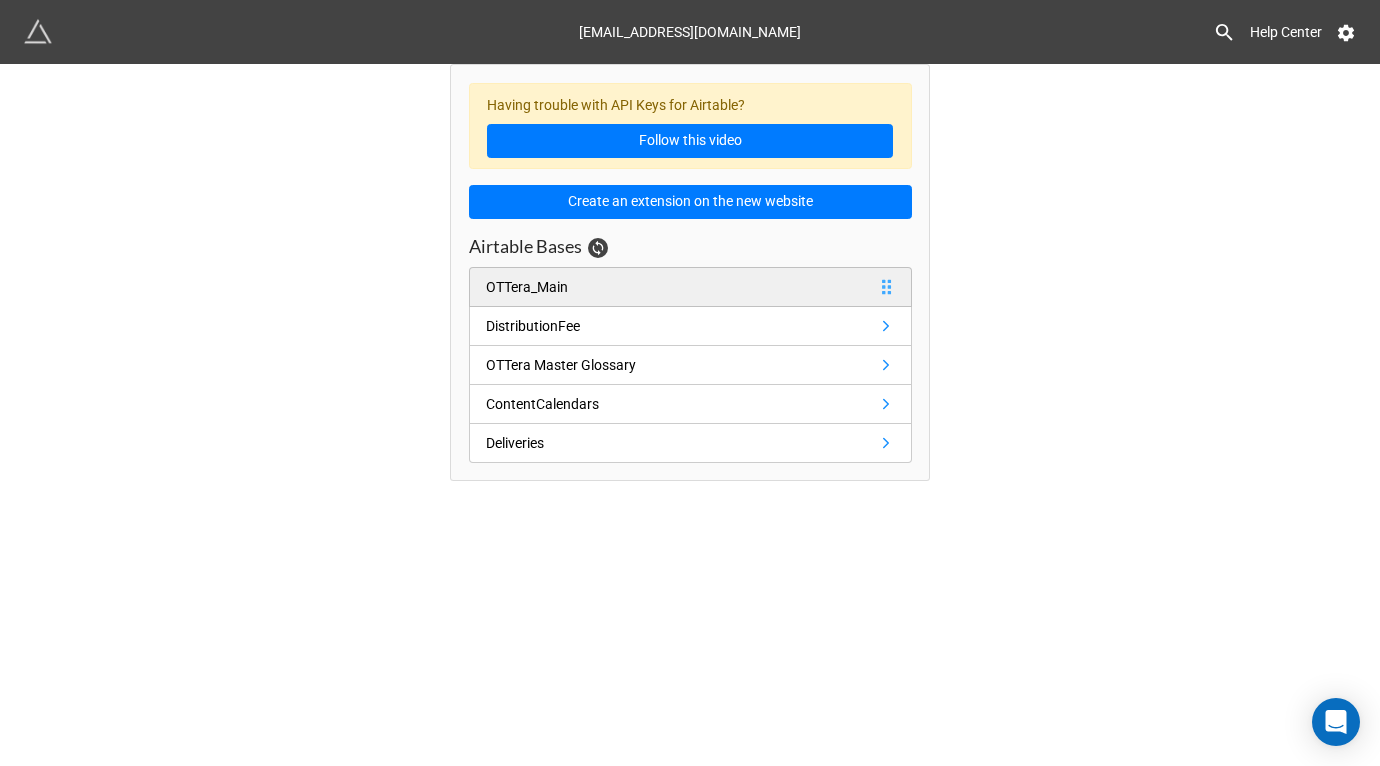click on "OTTera_Main" at bounding box center (527, 287) 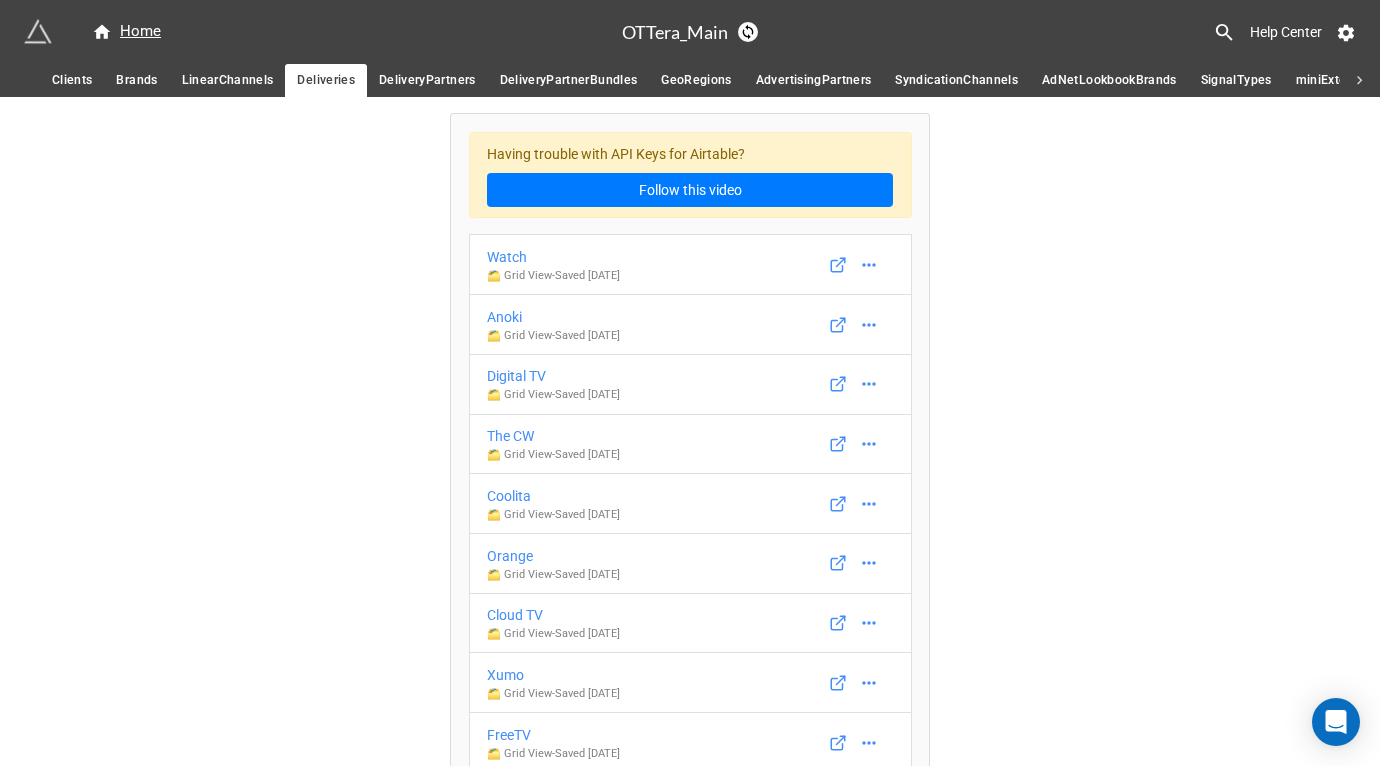 click on "Clients" at bounding box center (72, 80) 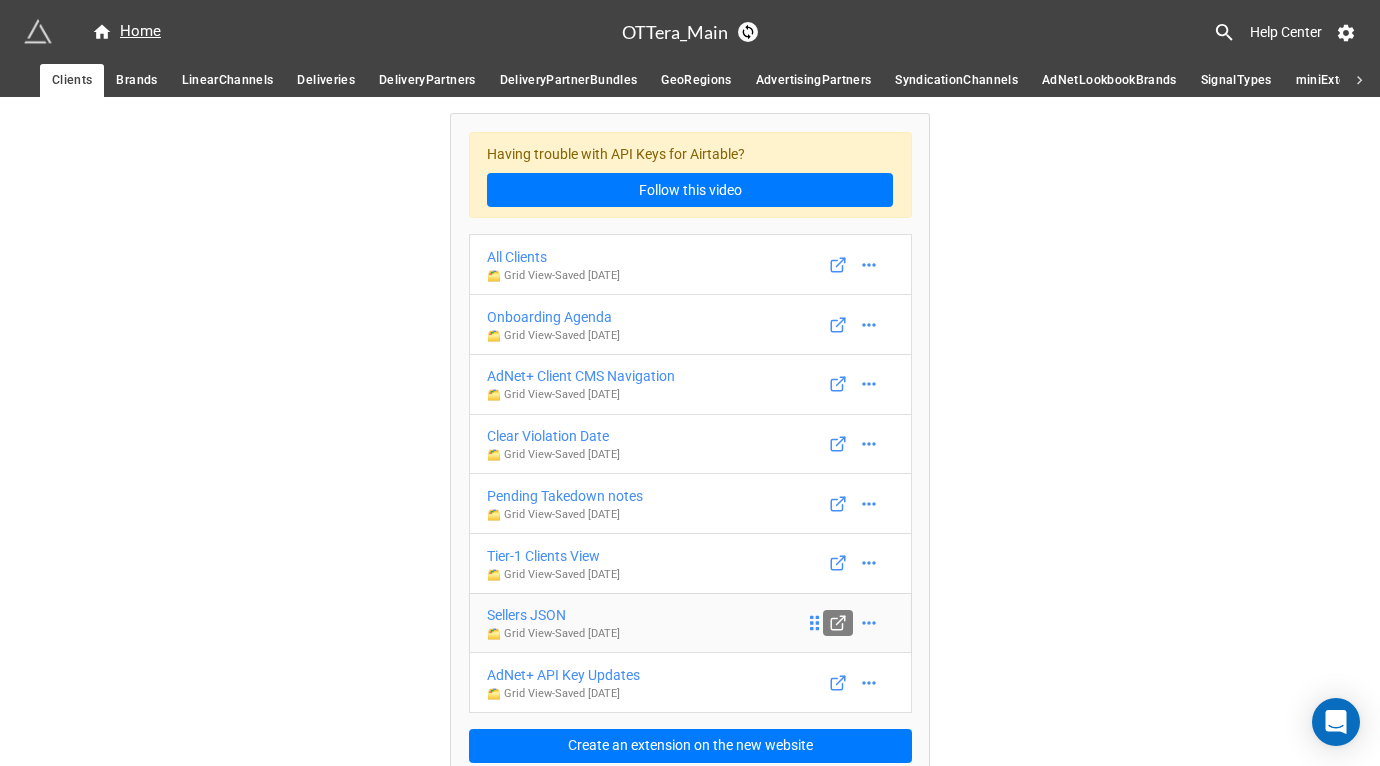 click 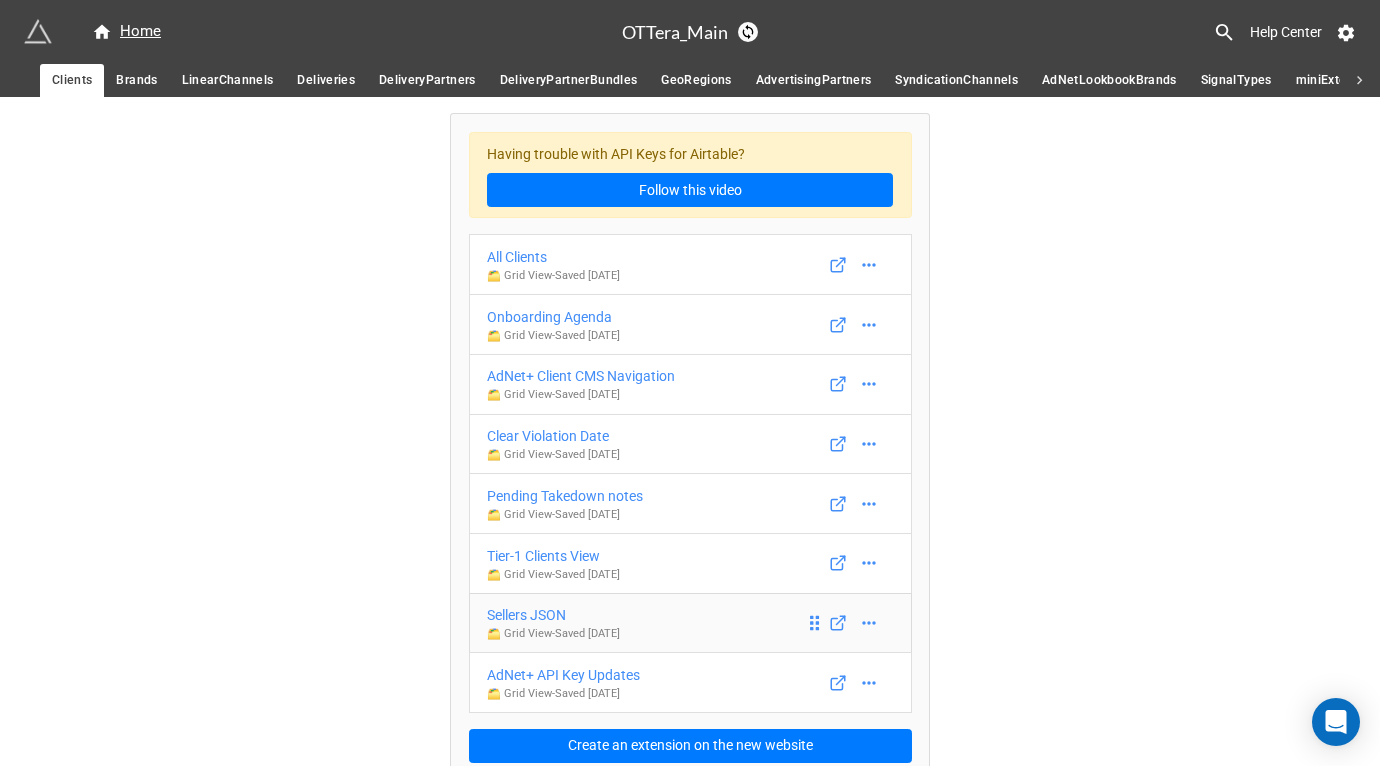 click on "Sellers JSON" at bounding box center [553, 615] 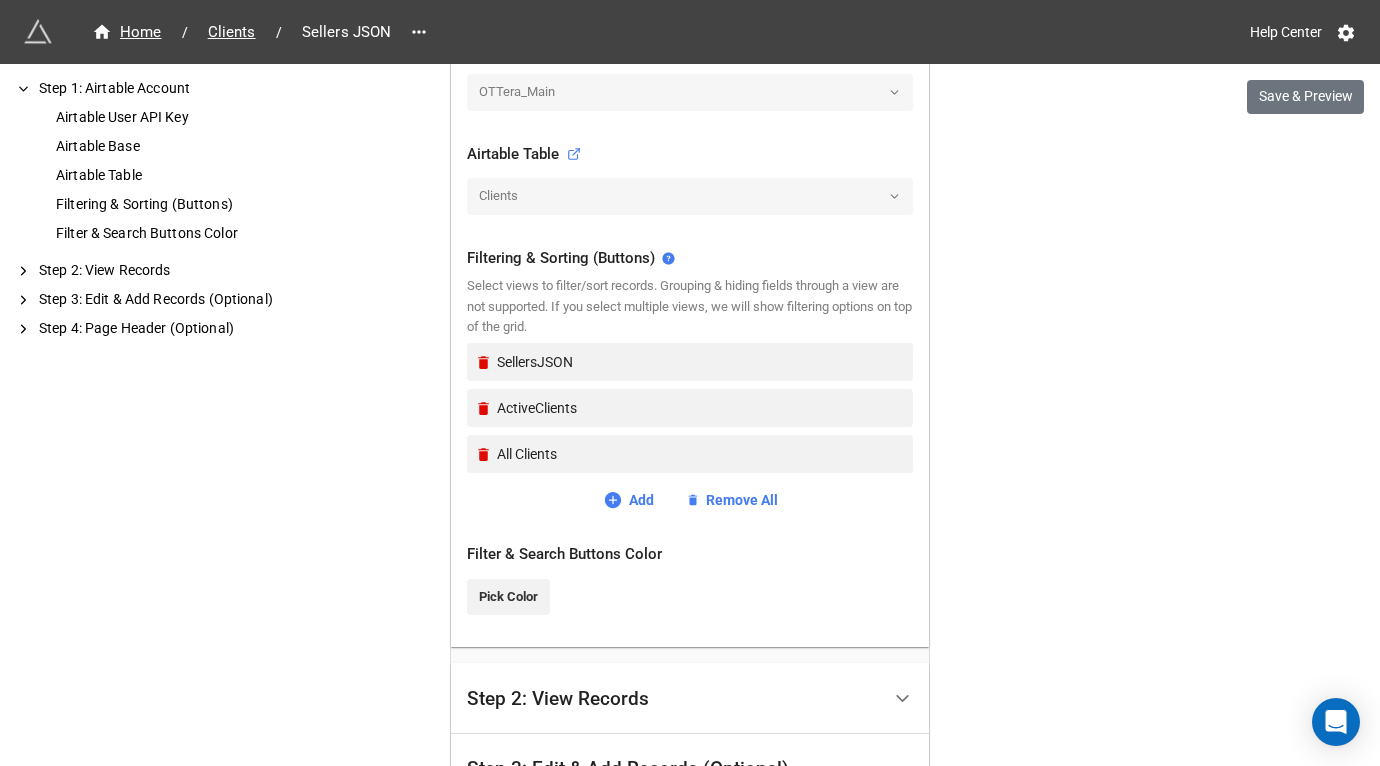 scroll, scrollTop: 650, scrollLeft: 0, axis: vertical 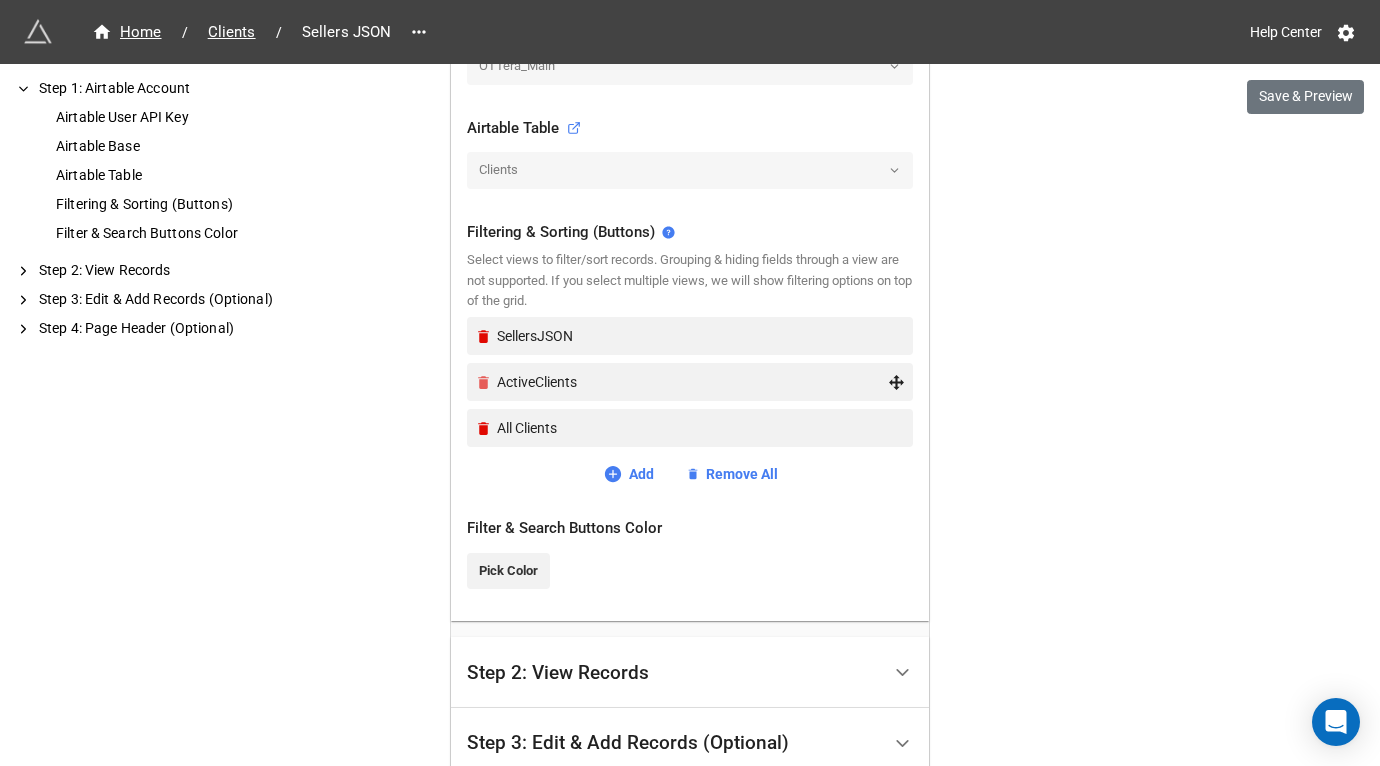 click 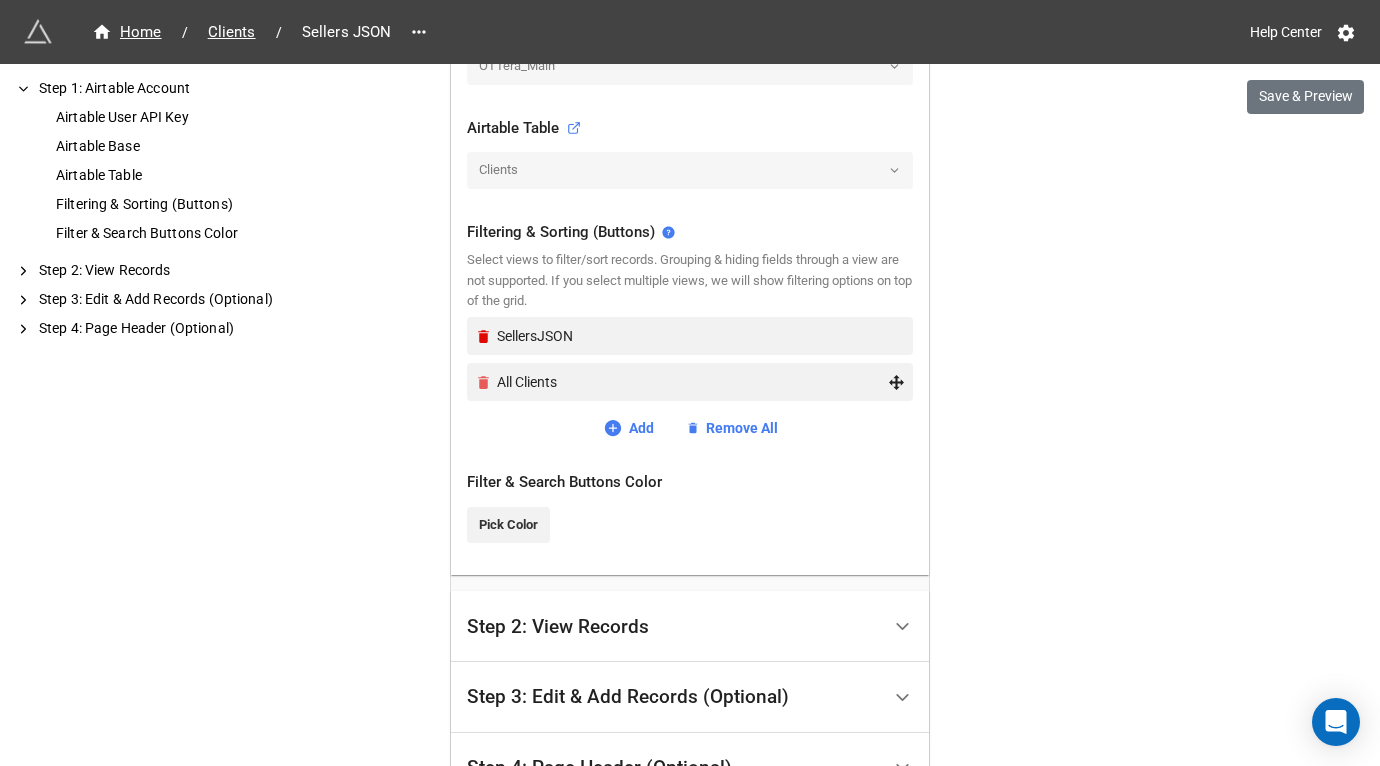click 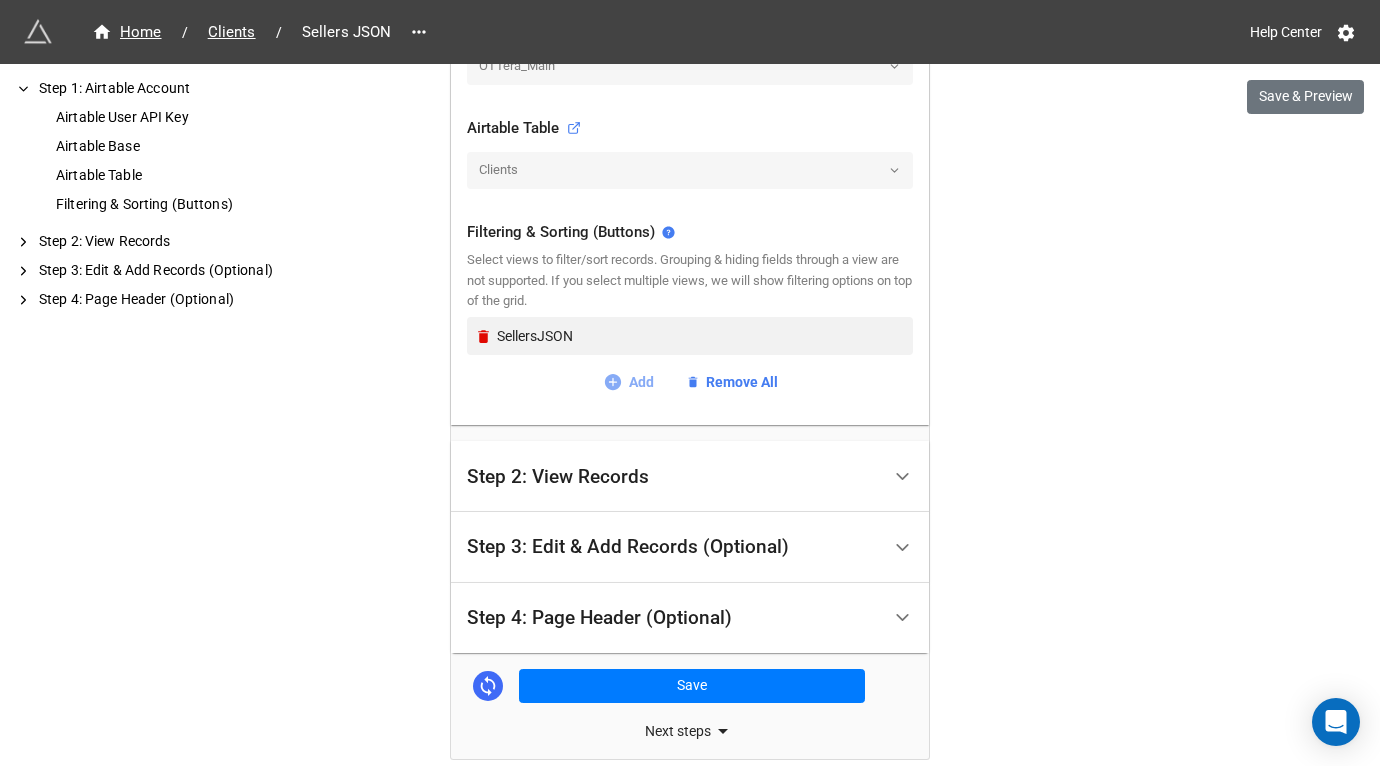click 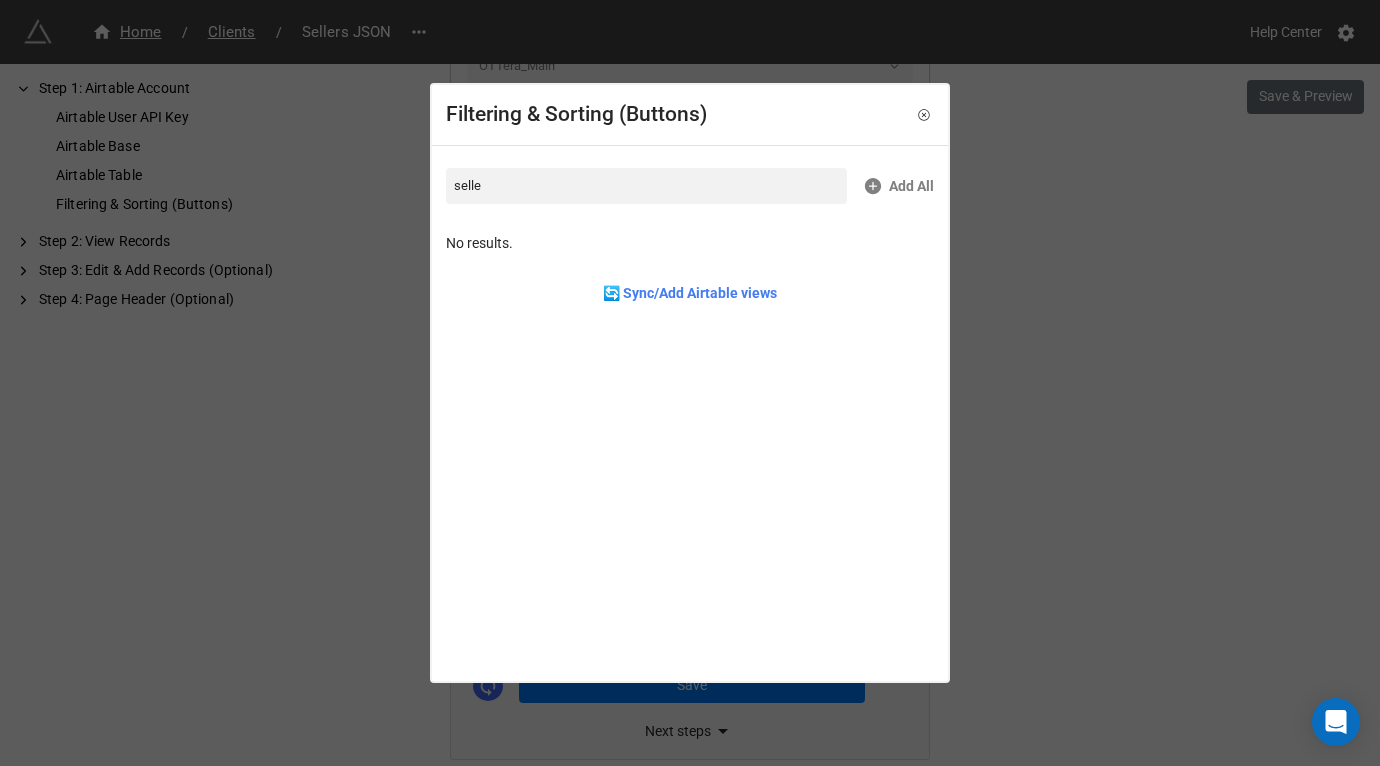 type on "selle" 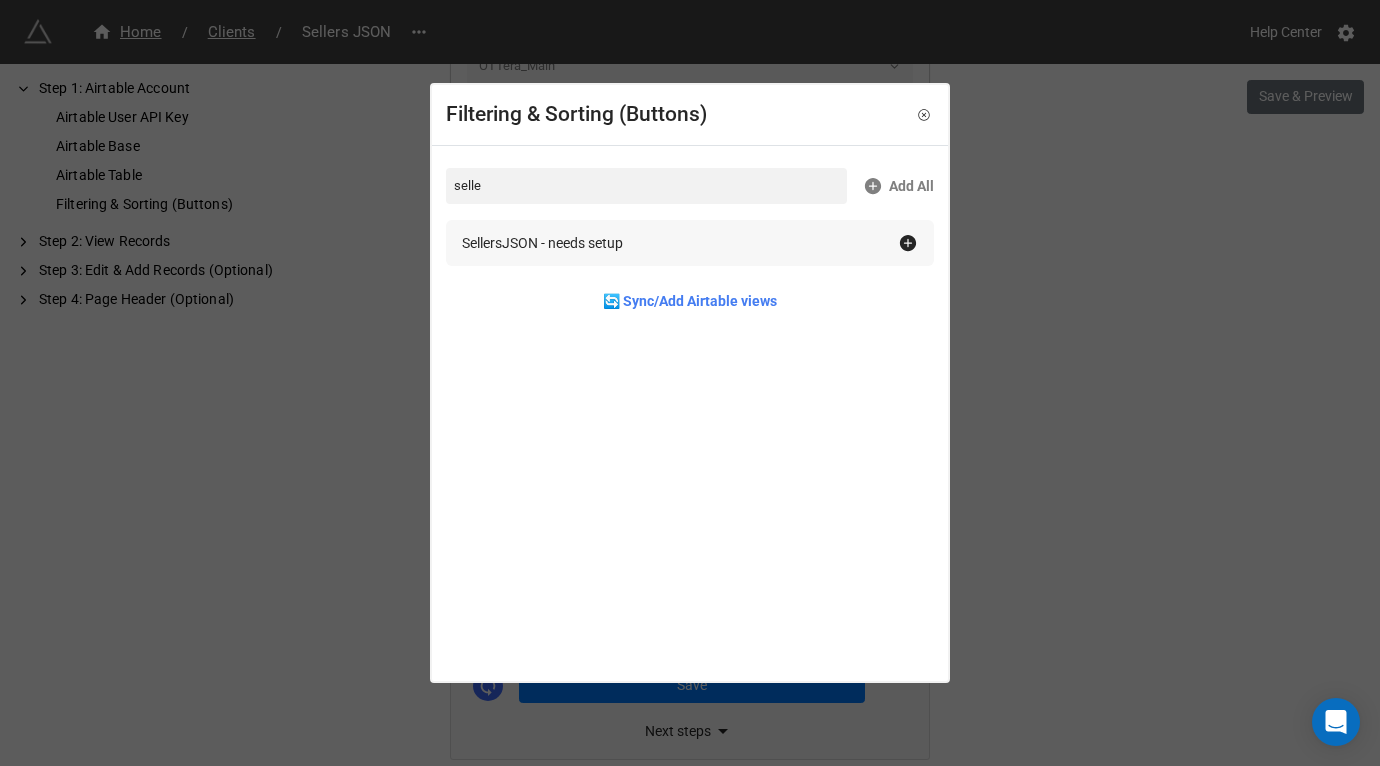 click on "SellersJSON - needs setup" at bounding box center [680, 243] 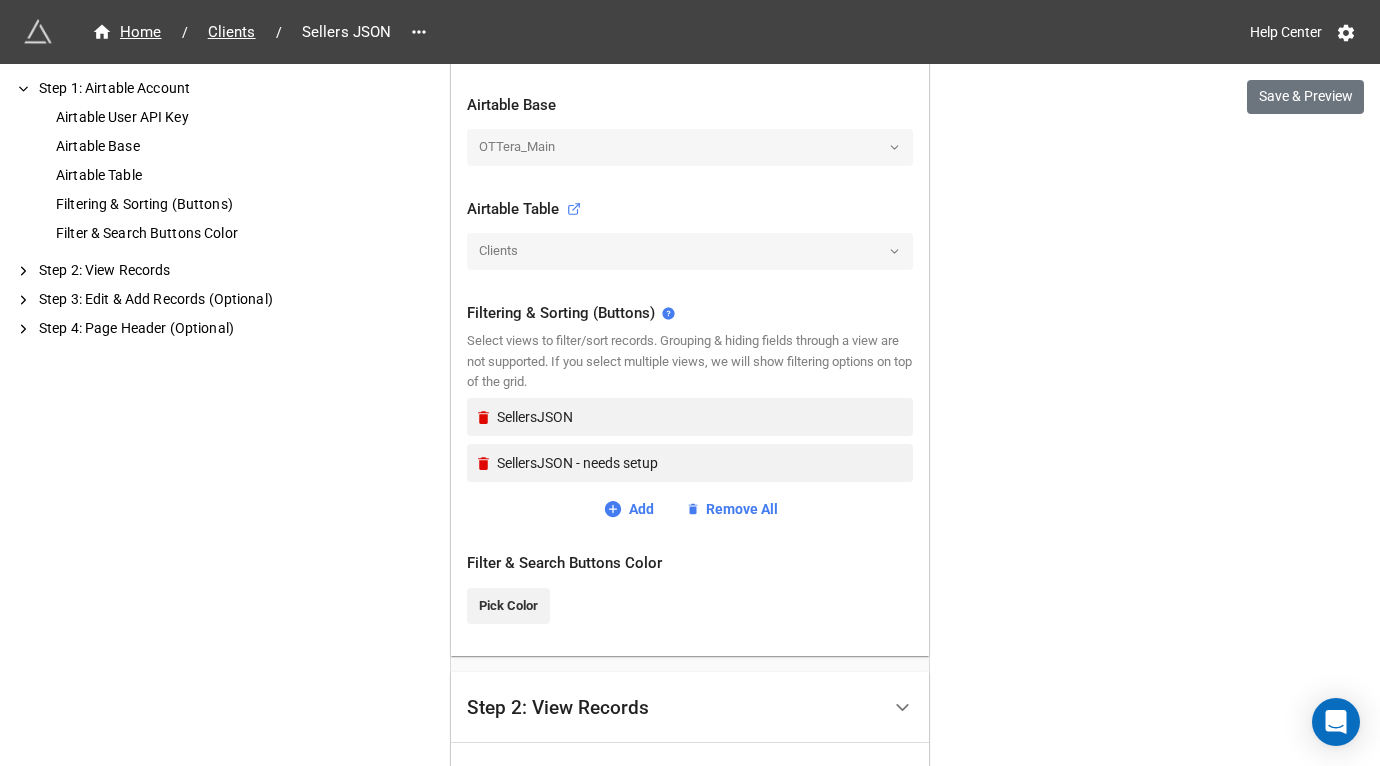scroll, scrollTop: 611, scrollLeft: 0, axis: vertical 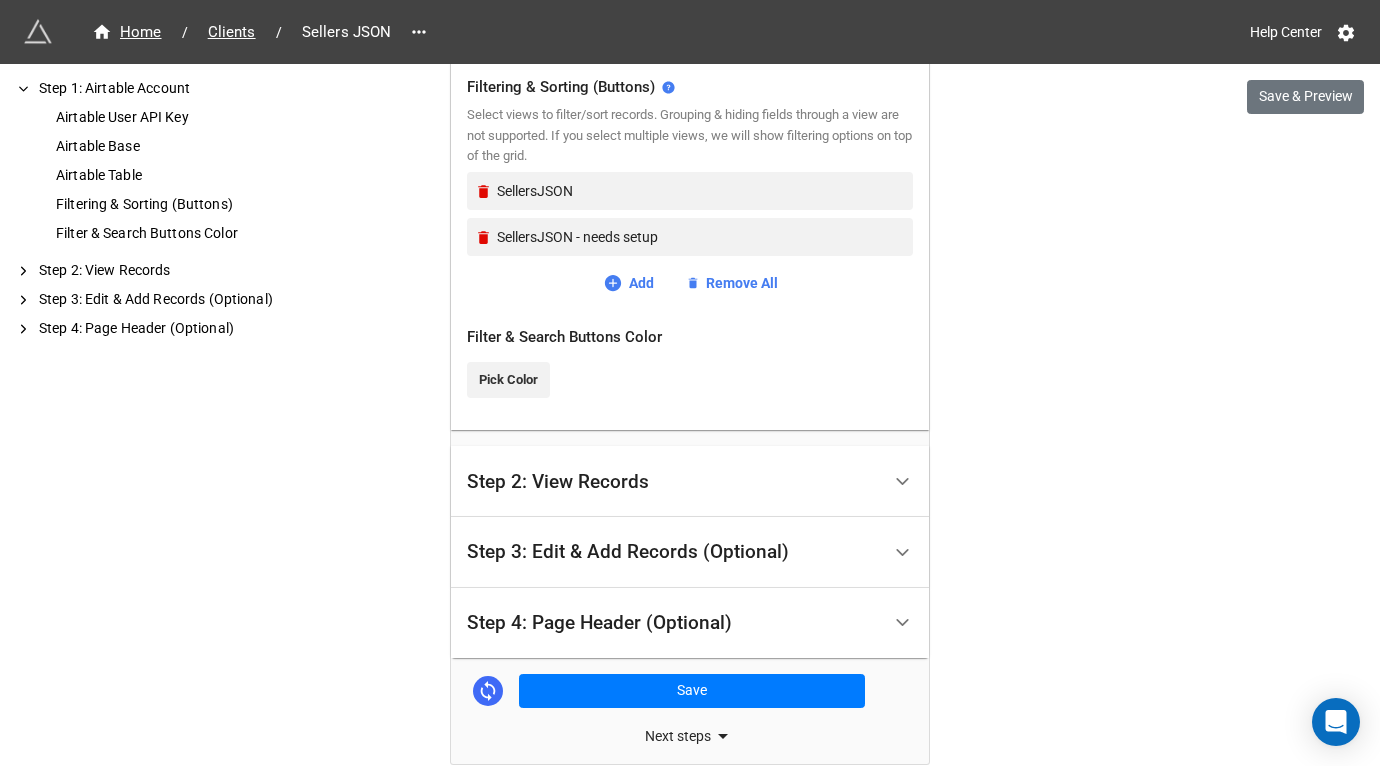 click on "Step 2: View Records" at bounding box center (558, 482) 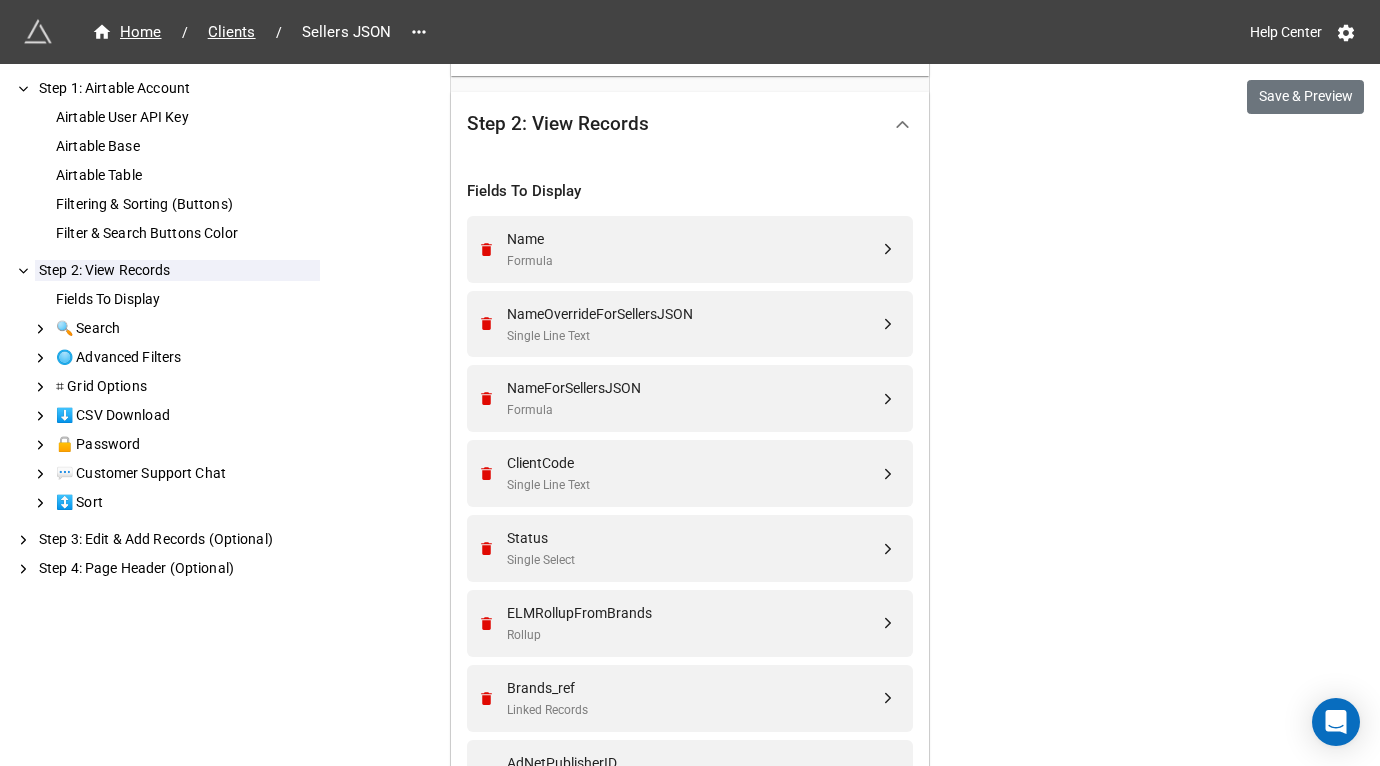 scroll, scrollTop: 481, scrollLeft: 0, axis: vertical 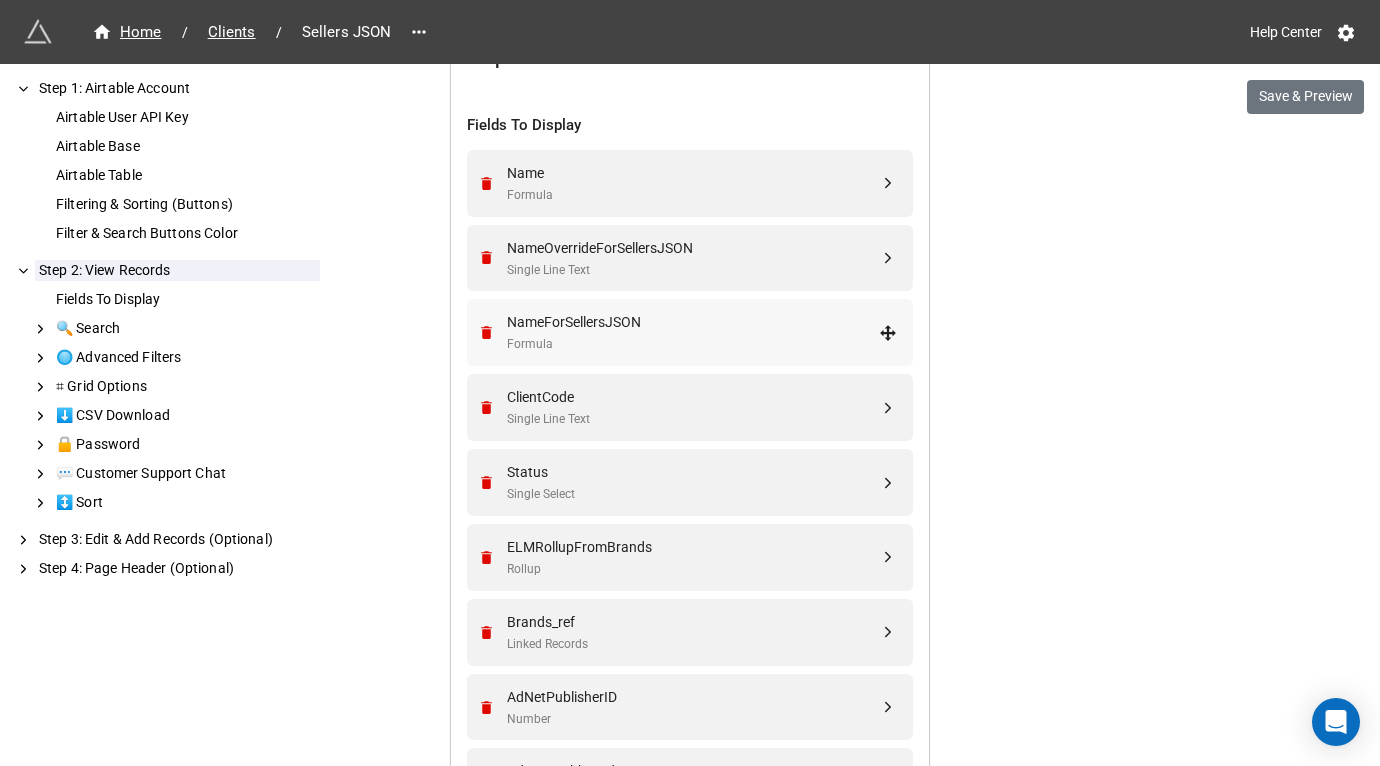 click on "NameForSellersJSON" at bounding box center [693, 322] 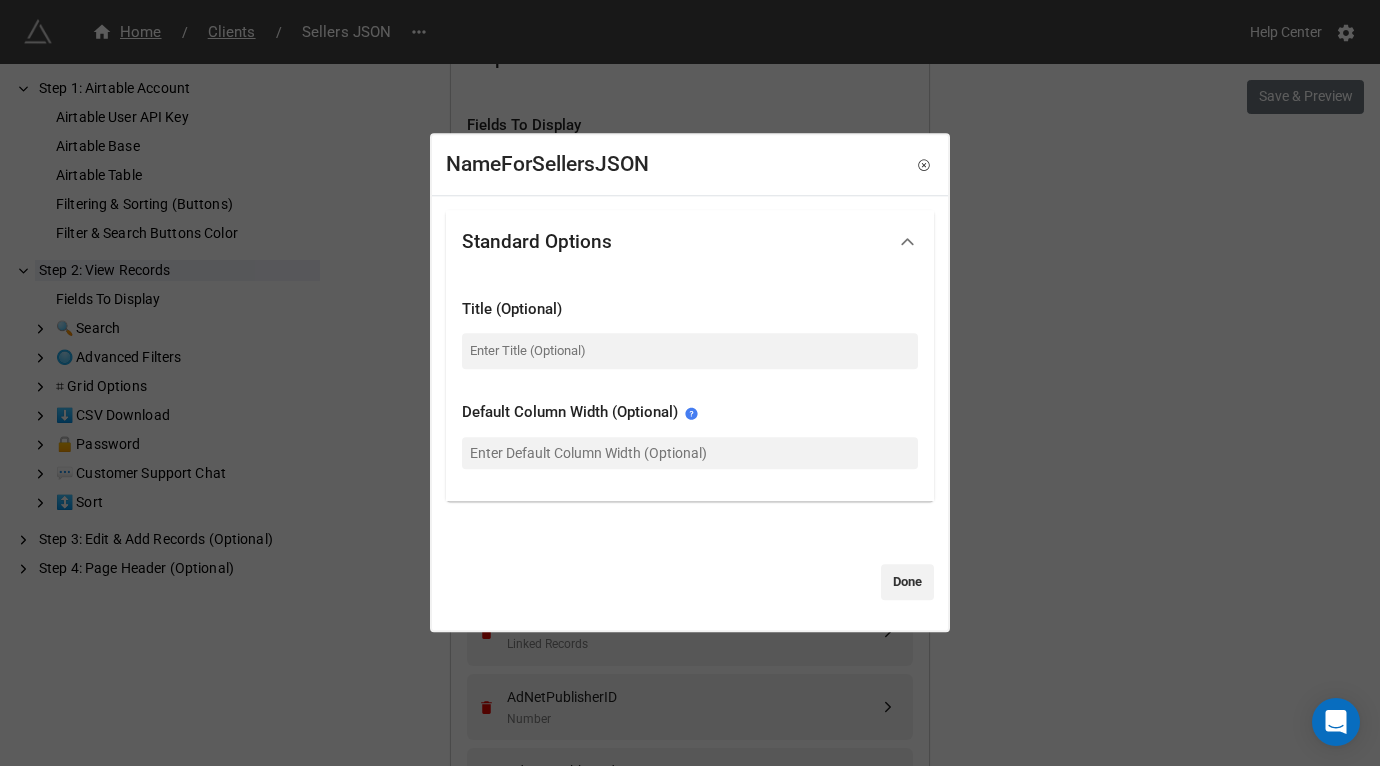 click on "NameForSellersJSON Standard Options Title (Optional) Default Column Width (Optional) Done" at bounding box center [690, 383] 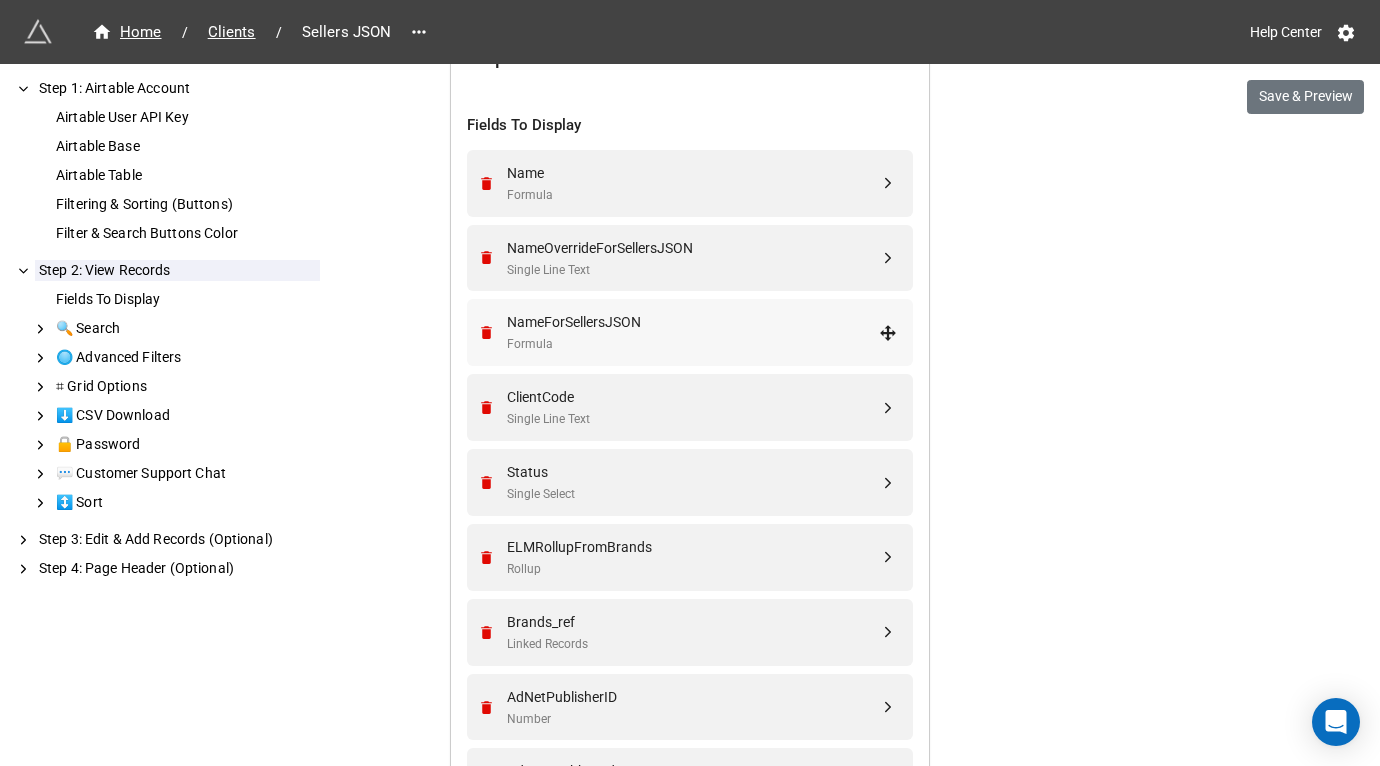 click on "NameForSellersJSON" at bounding box center [693, 322] 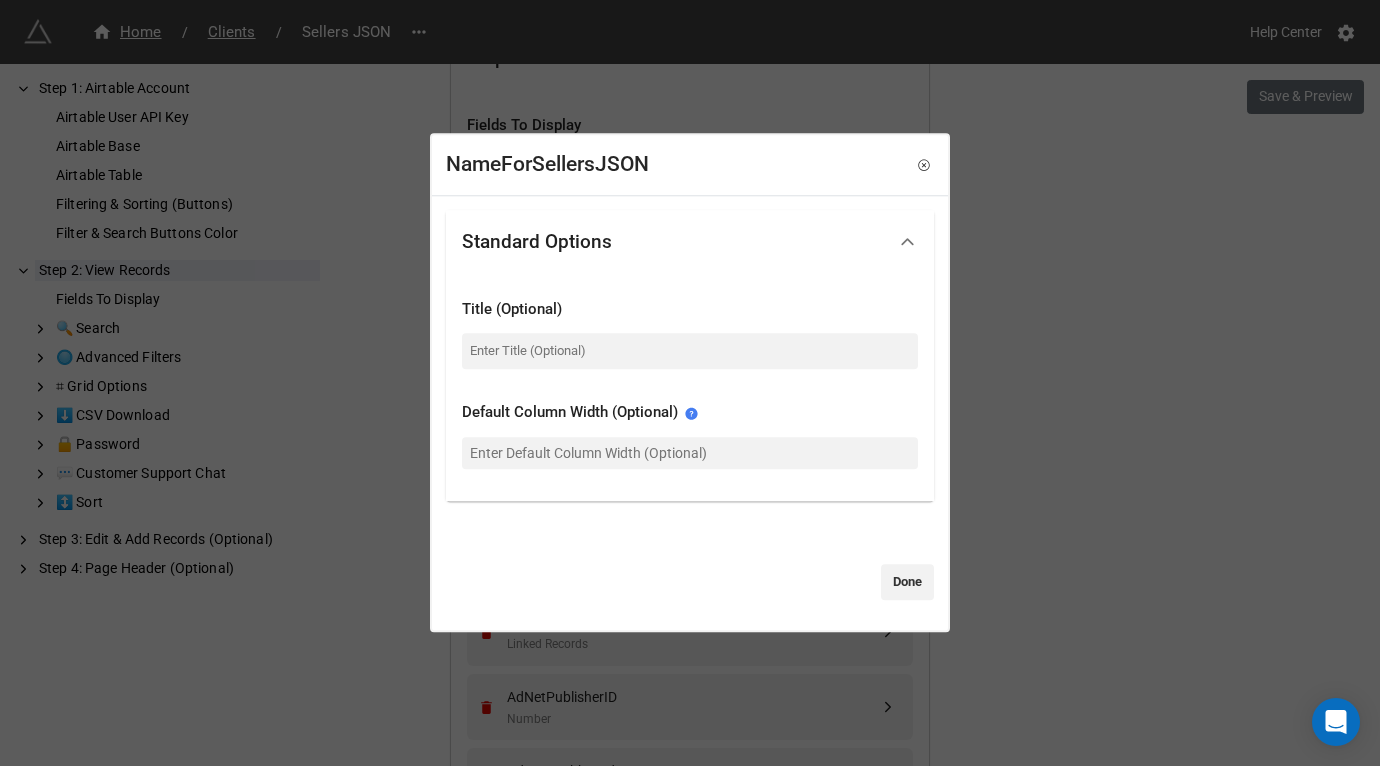 click on "NameForSellersJSON Standard Options Title (Optional) Default Column Width (Optional) Done" at bounding box center [690, 383] 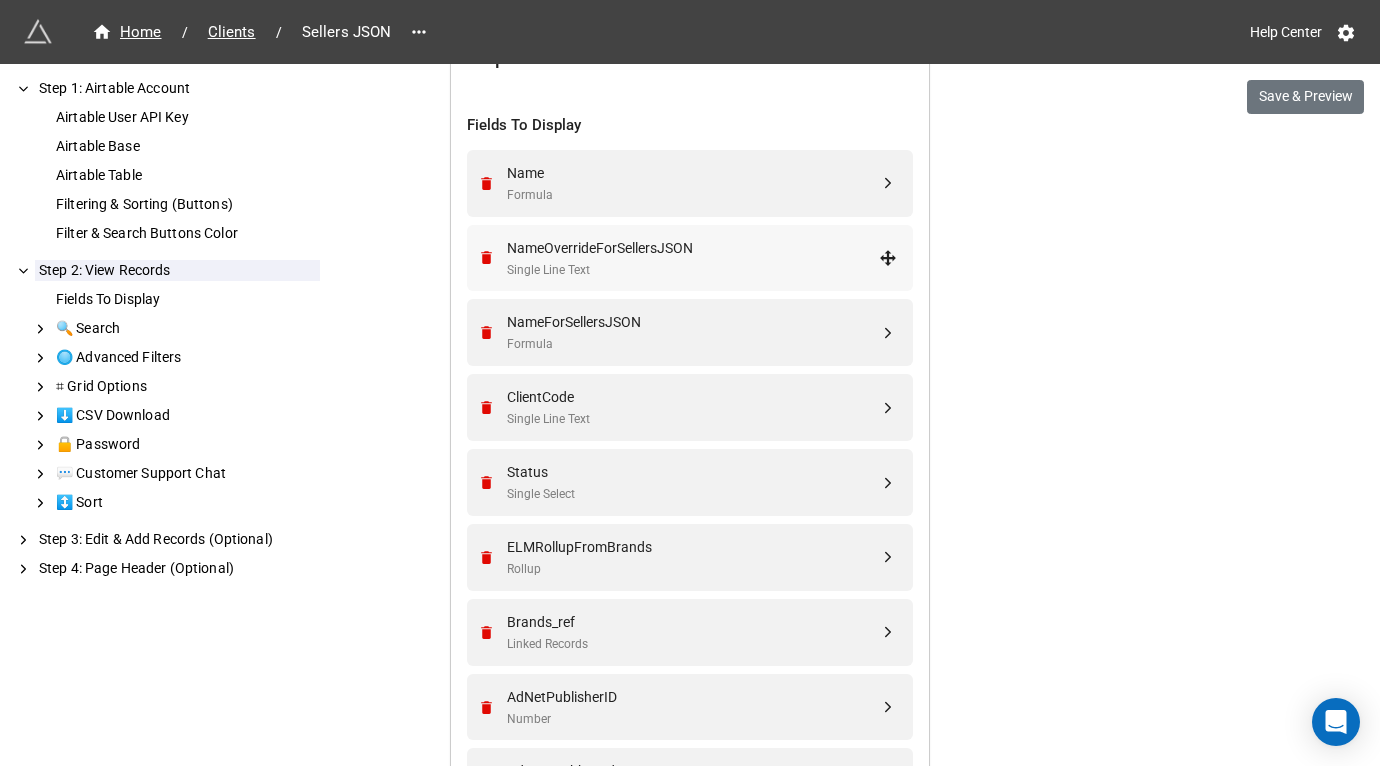 click on "NameOverrideForSellersJSON" at bounding box center (693, 248) 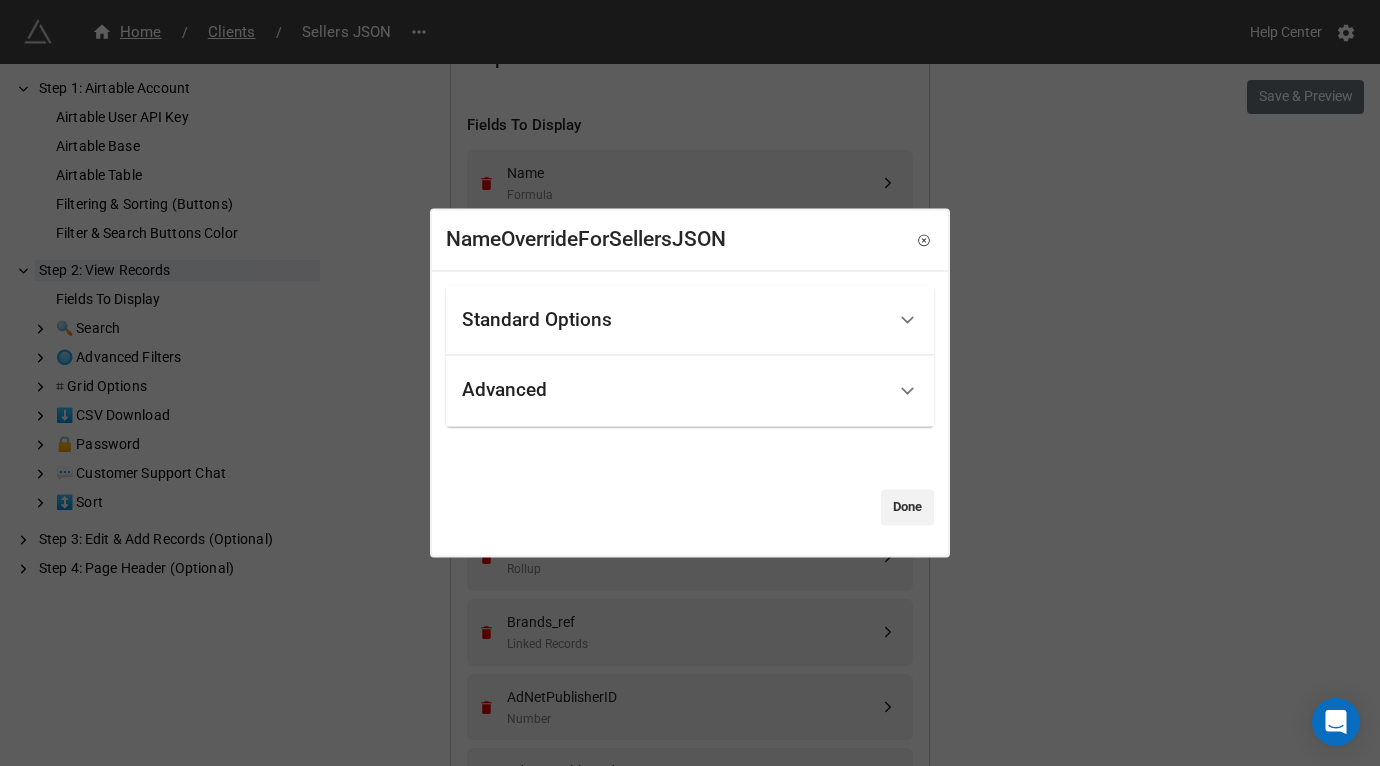 click on "NameOverrideForSellersJSON Standard Options Title (Optional) Default Column Width (Optional) Allow Editing in Grid Advanced Mask field as password If enabled, the value will not be always visible on the screen. The user can still click on the password to see it. Done" at bounding box center [690, 383] 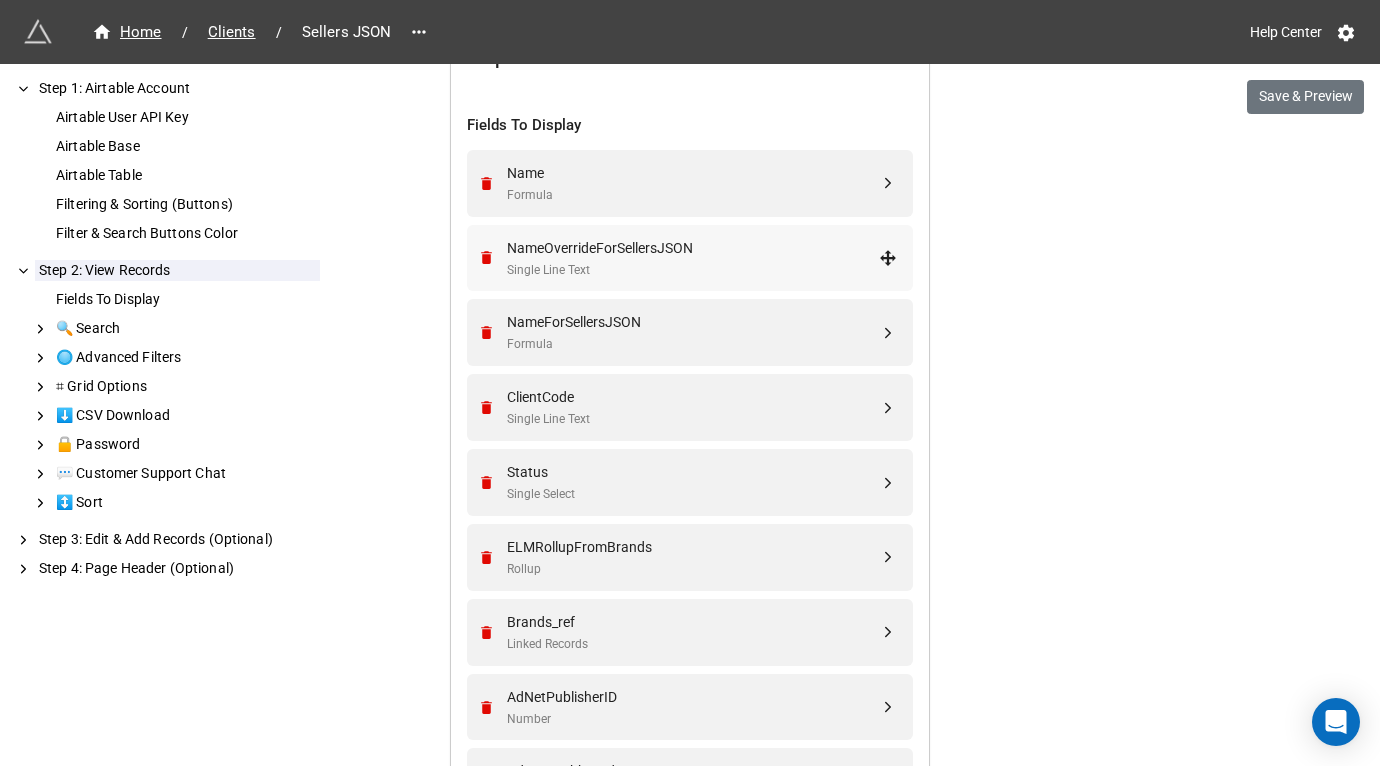 click on "NameOverrideForSellersJSON" at bounding box center (693, 248) 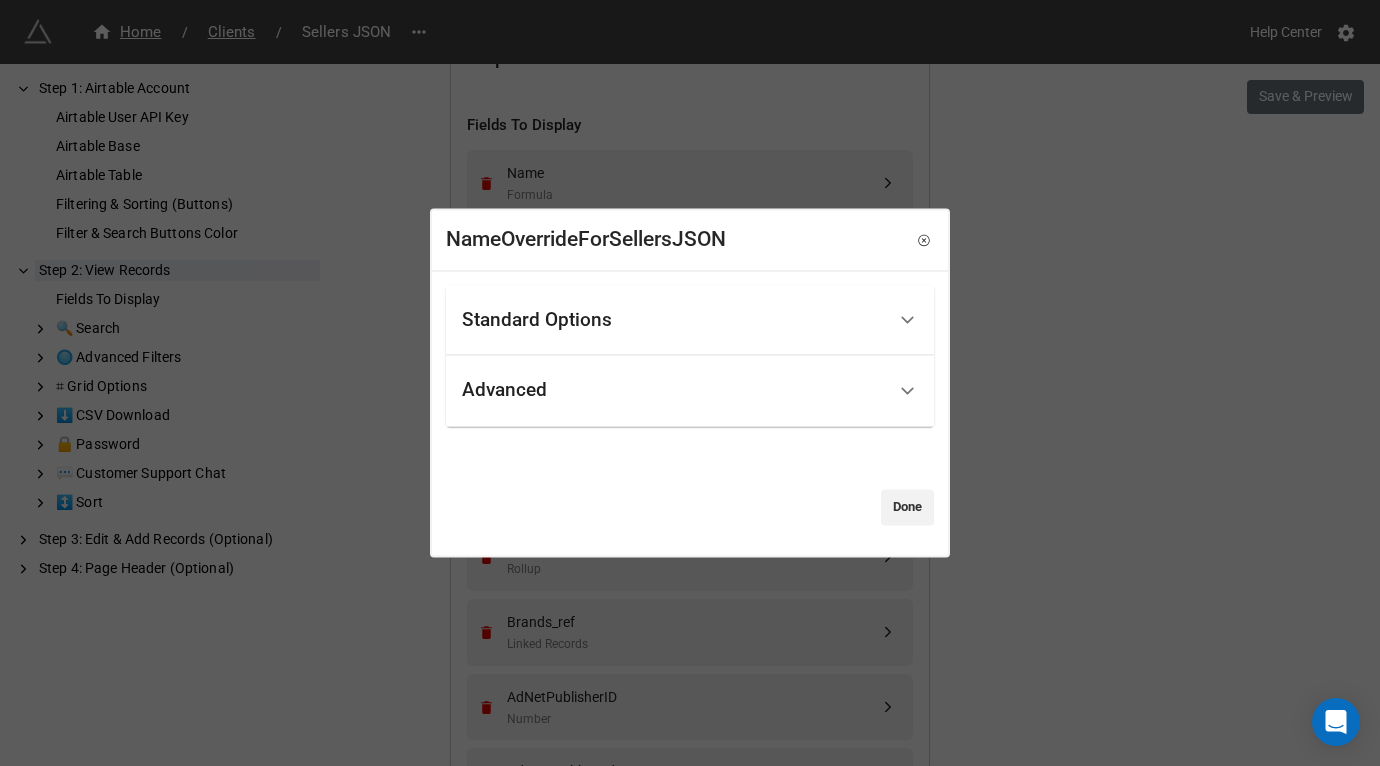 click on "Advanced" at bounding box center (673, 391) 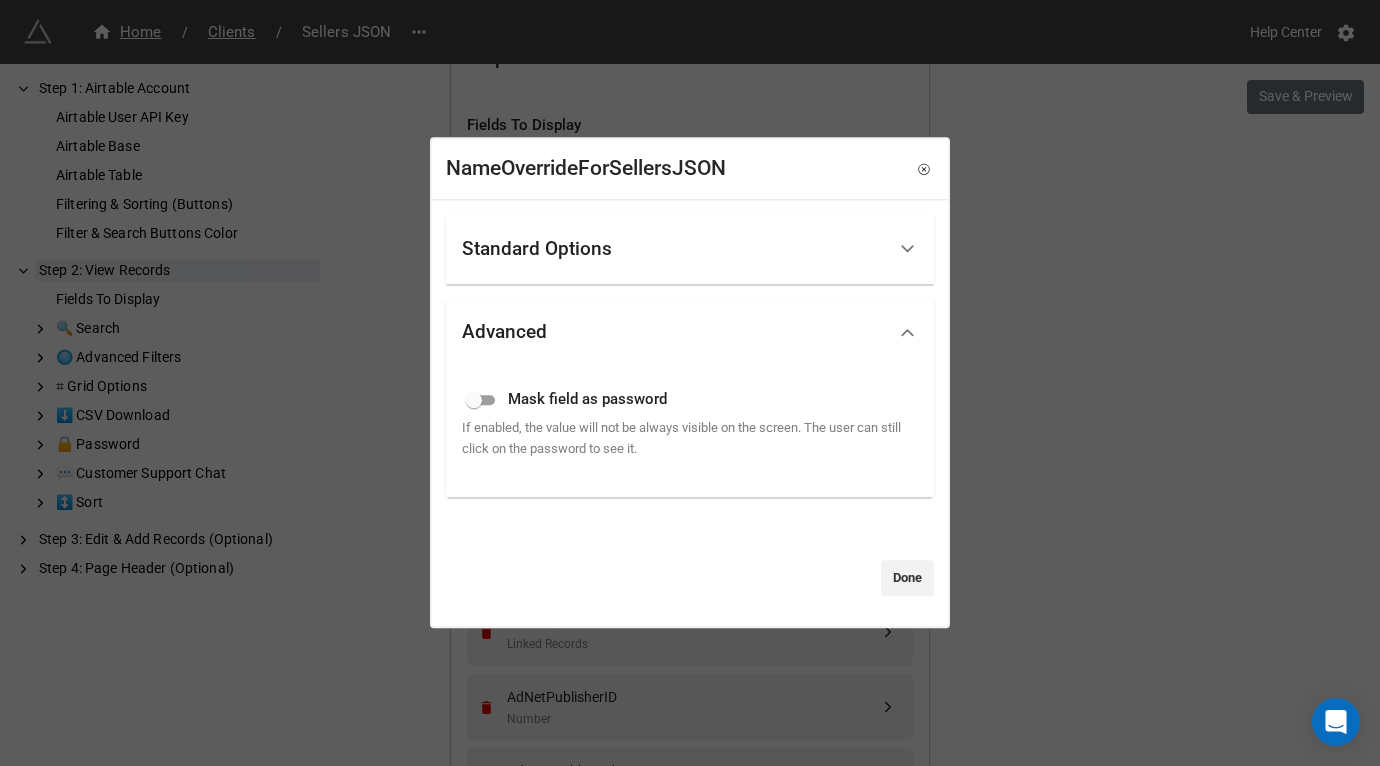 click on "Standard Options" at bounding box center [673, 249] 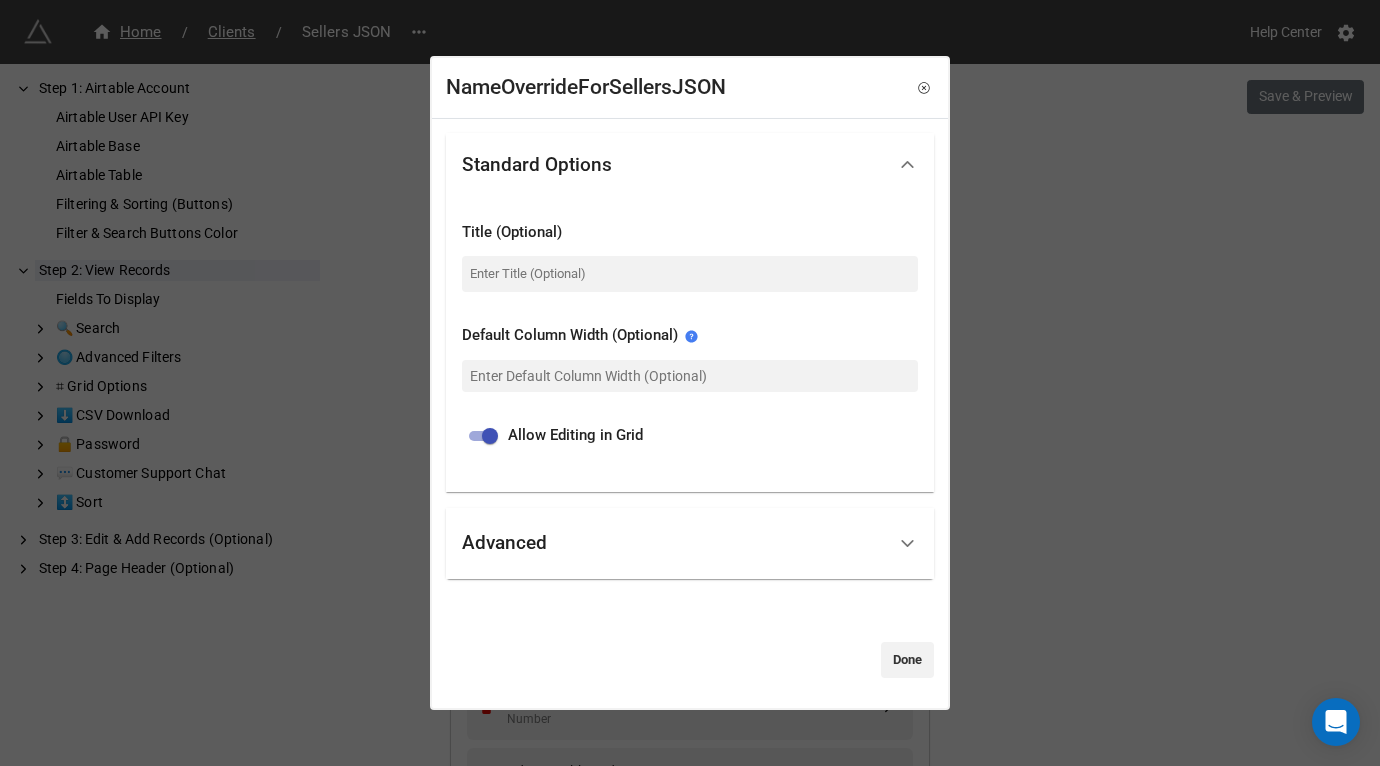 click on "NameOverrideForSellersJSON Standard Options Title (Optional) Default Column Width (Optional) Allow Editing in Grid Advanced Mask field as password If enabled, the value will not be always visible on the screen. The user can still click on the password to see it. Done" at bounding box center (690, 383) 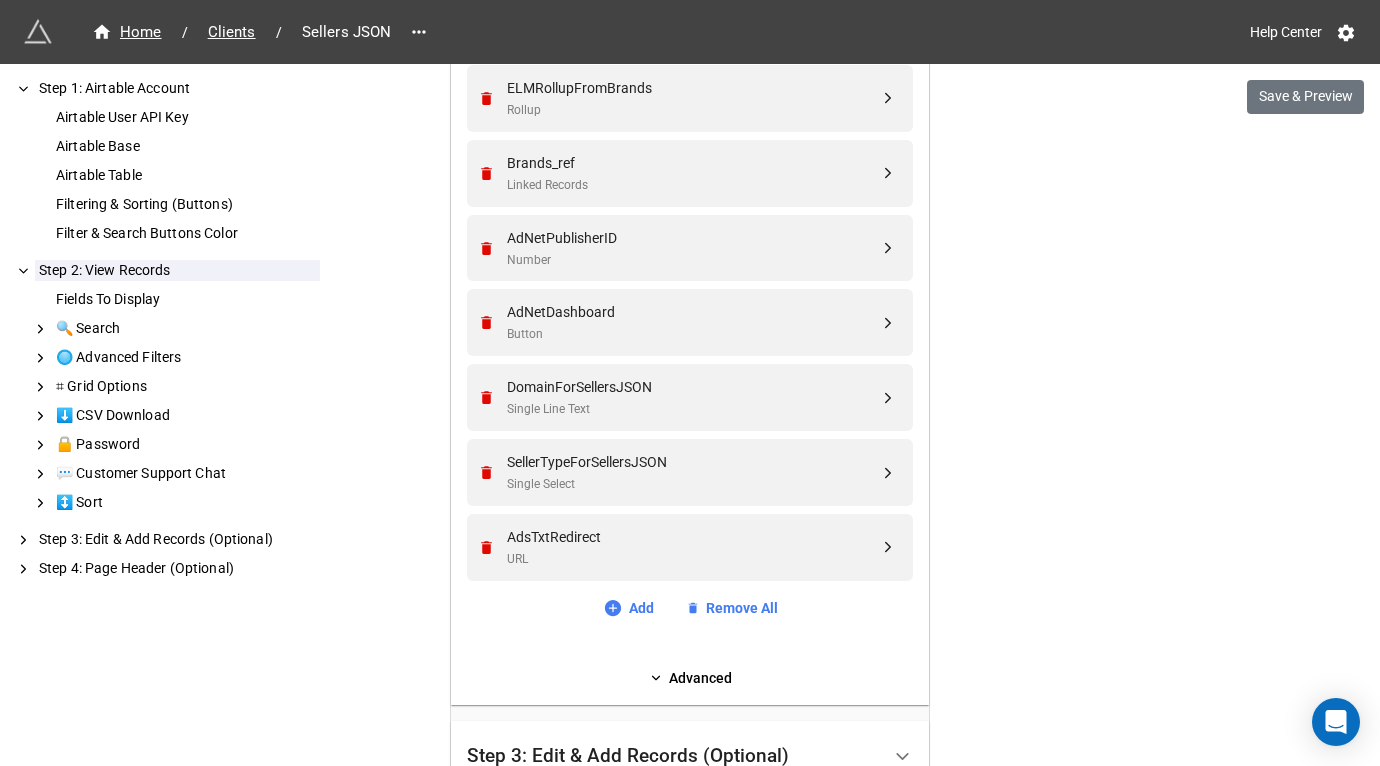 scroll, scrollTop: 984, scrollLeft: 0, axis: vertical 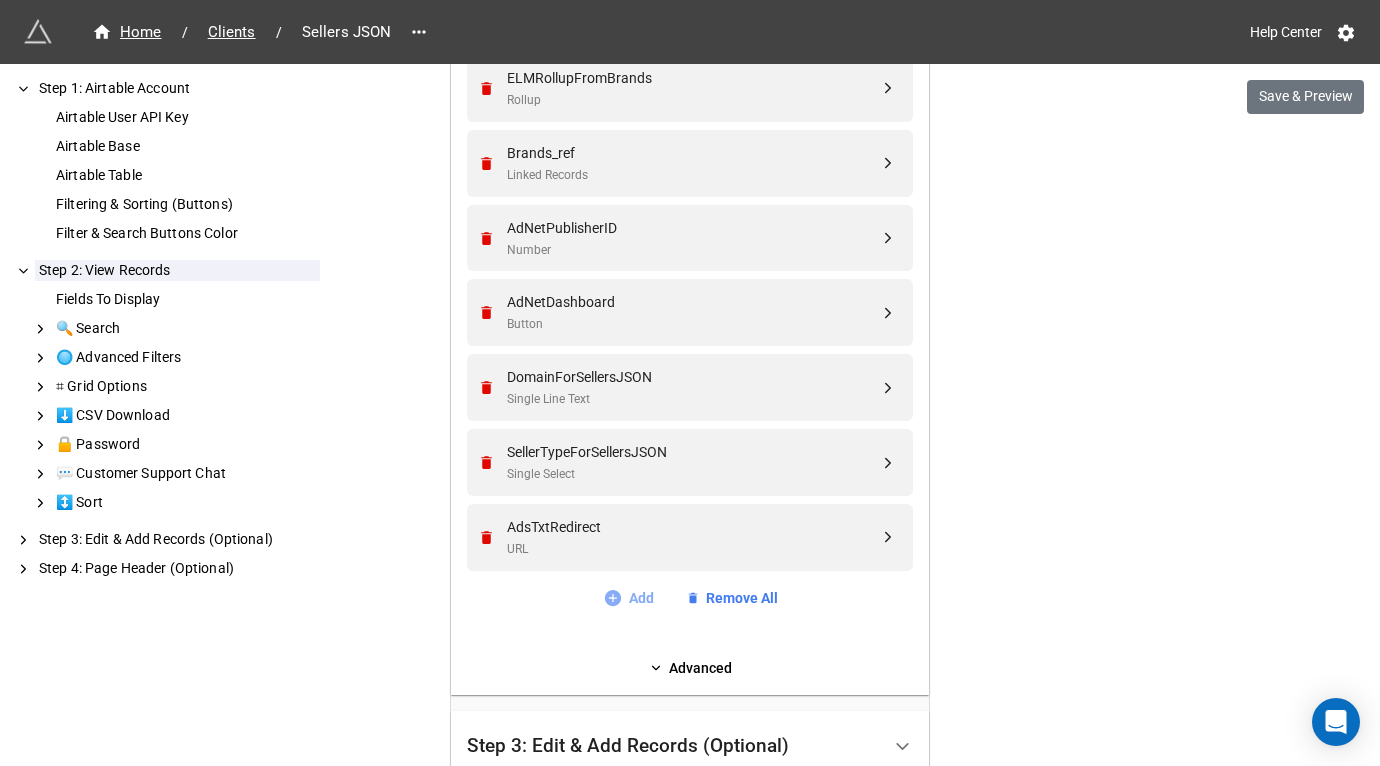click on "Add" at bounding box center (628, 598) 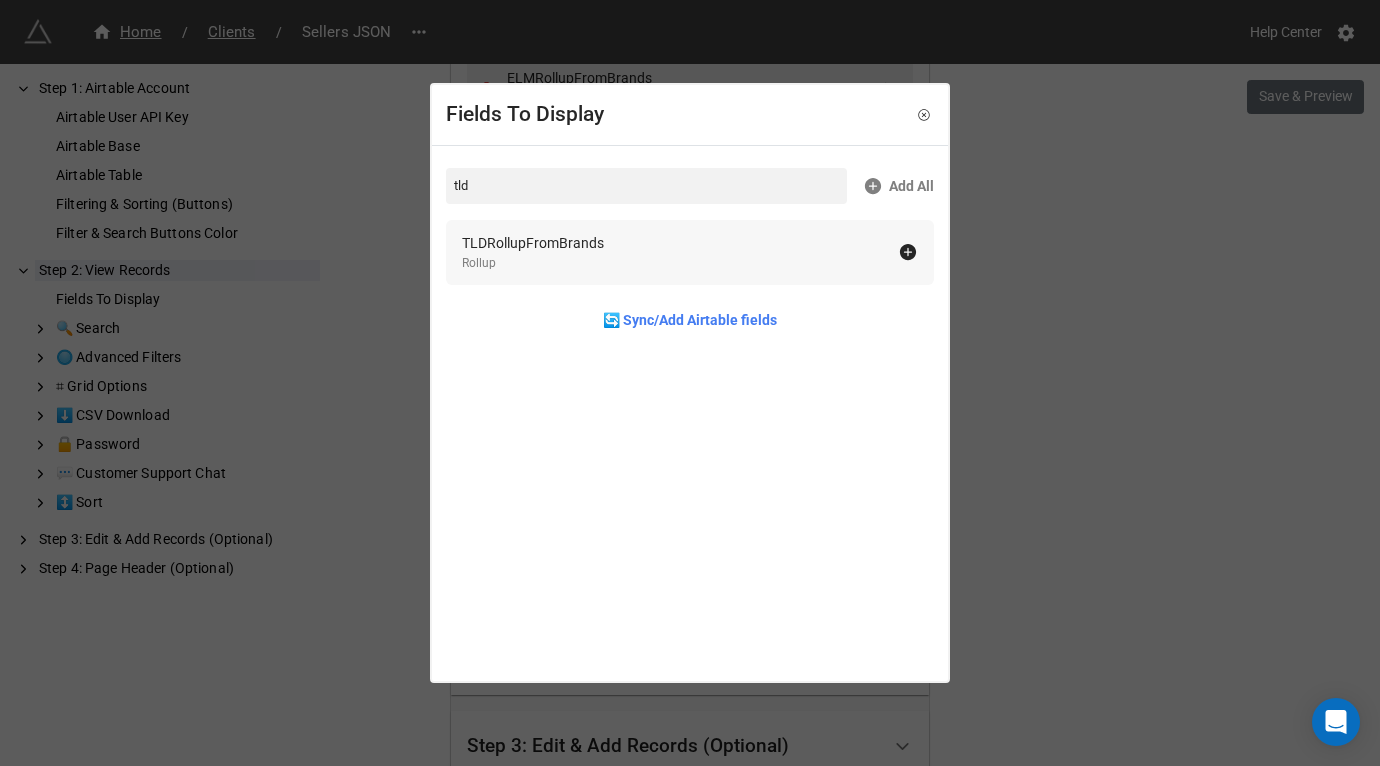 type on "tld" 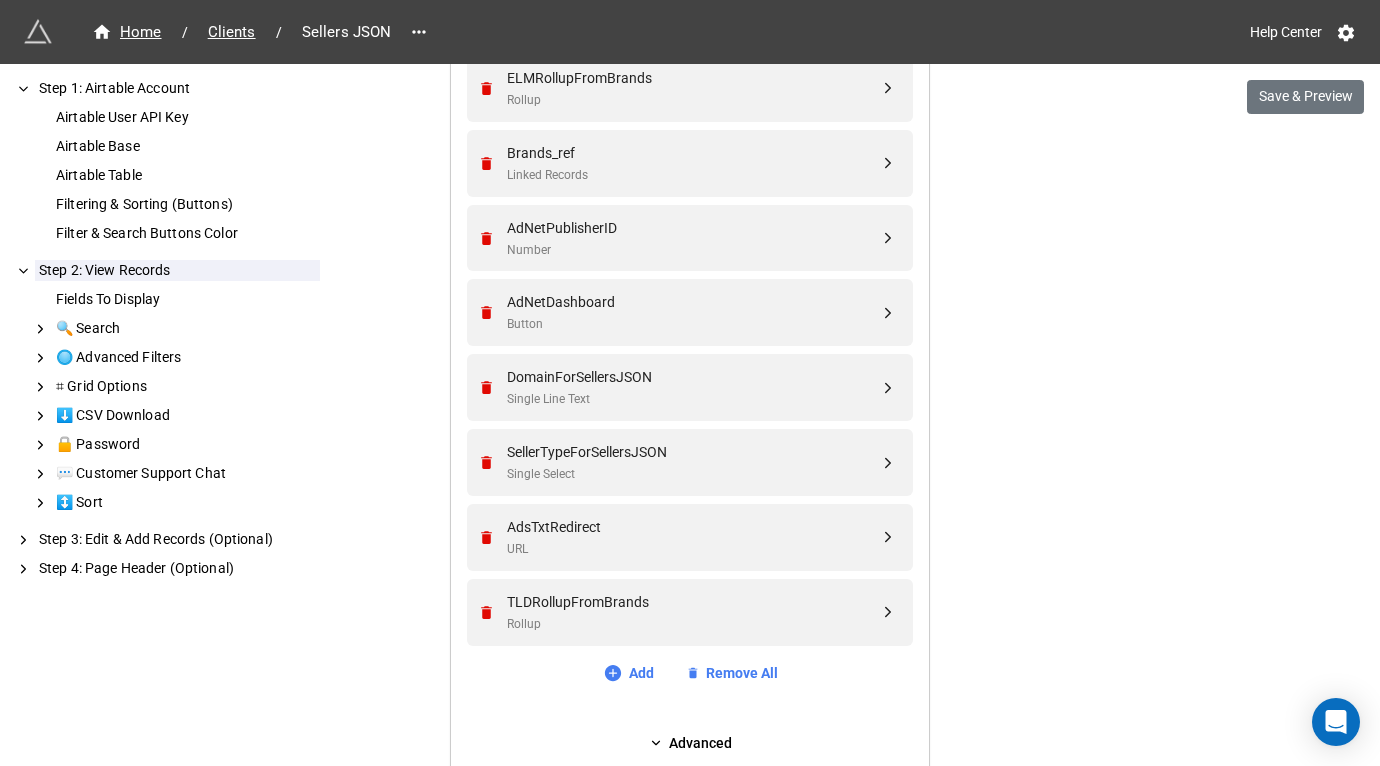 click on "Home / Clients / Sellers JSON Help Center Save & Preview How to Setup Step 1: Airtable Account Airtable User API Key Airtable Base Airtable Table Filtering & Sorting (Buttons) Filter & Search Buttons Color Step 2: View Records Fields To Display 🔍  Search 🔘  Advanced Filters  ⌗   Grid Options ⬇️  CSV Download 🔒  Password 💬  Customer Support Chat  ↕️   Sort Step 3: Edit & Add Records (Optional) Step 4: Page Header (Optional) Step 1: Airtable Account Airtable User API Key Airtable API Key 1 Airtable Base OTTera_Main Airtable Table Clients Filtering & Sorting (Buttons) Select views to filter/sort records. Grouping & hiding fields through a view are not supported. If you select multiple views, we will show filtering options on top of the grid. SellersJSON SellersJSON - needs setup Add Remove All Filter & Search Buttons Color Pick Color Step 2: View Records Fields To Display Name Formula NameOverrideForSellersJSON Single Line Text NameForSellersJSON Formula ClientCode Single Line Text Status" at bounding box center (690, 73) 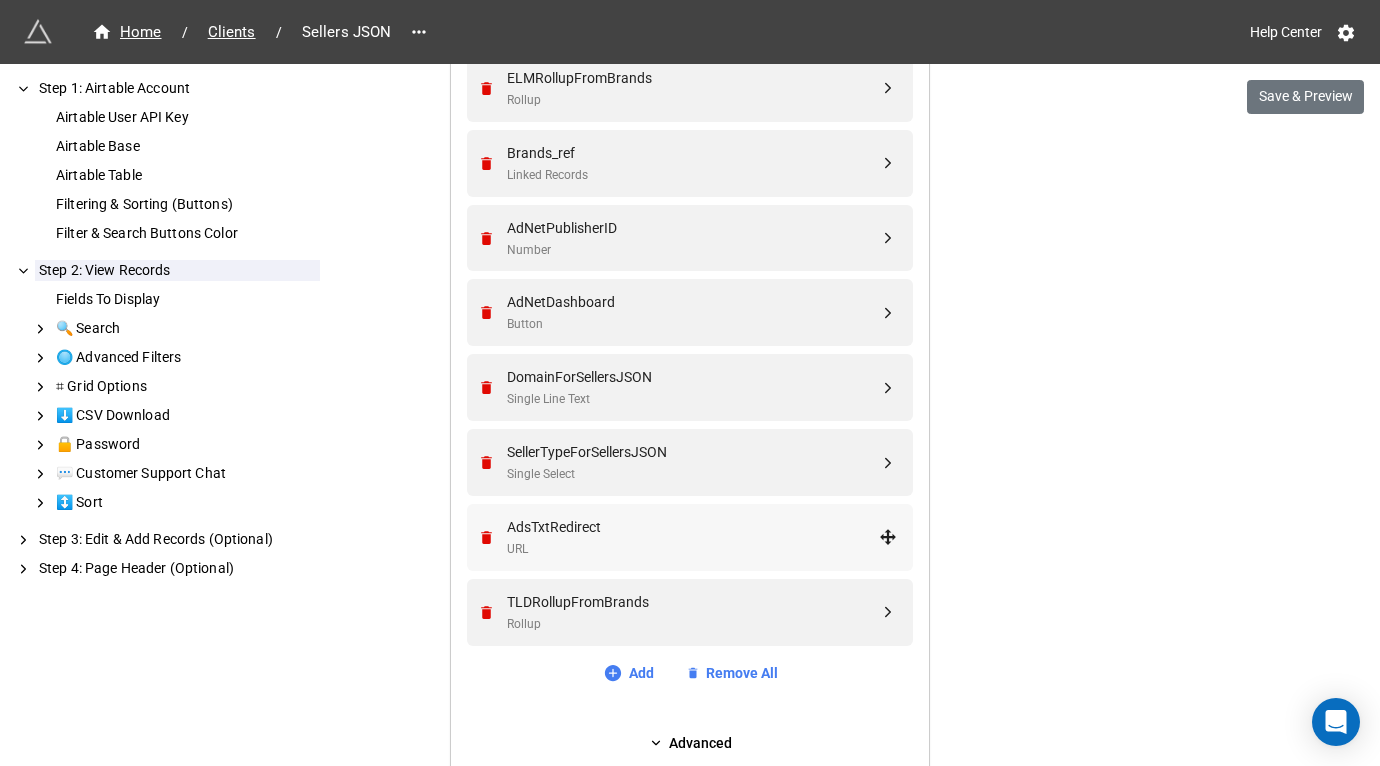 click on "AdsTxtRedirect" at bounding box center [693, 527] 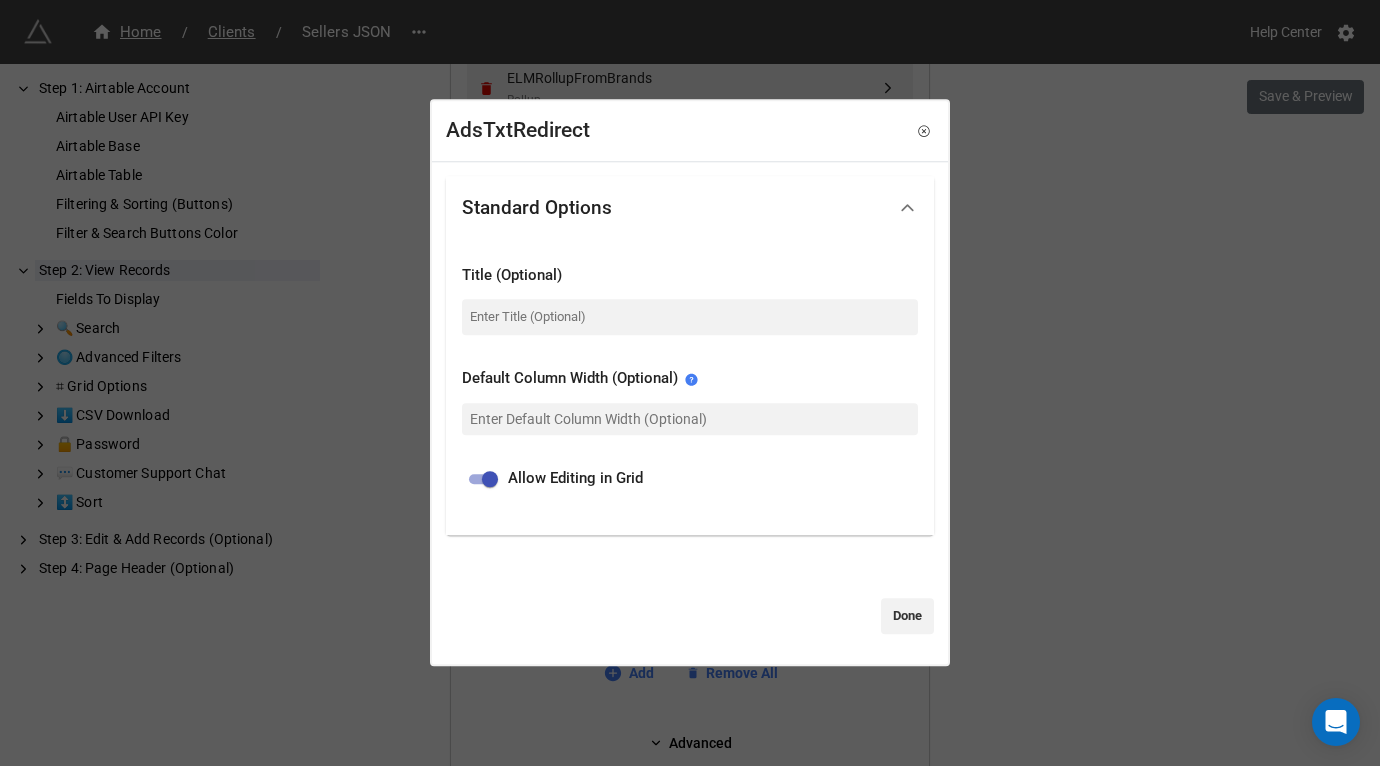 click on "AdsTxtRedirect Standard Options Title (Optional) Default Column Width (Optional) Allow Editing in Grid Done" at bounding box center [690, 383] 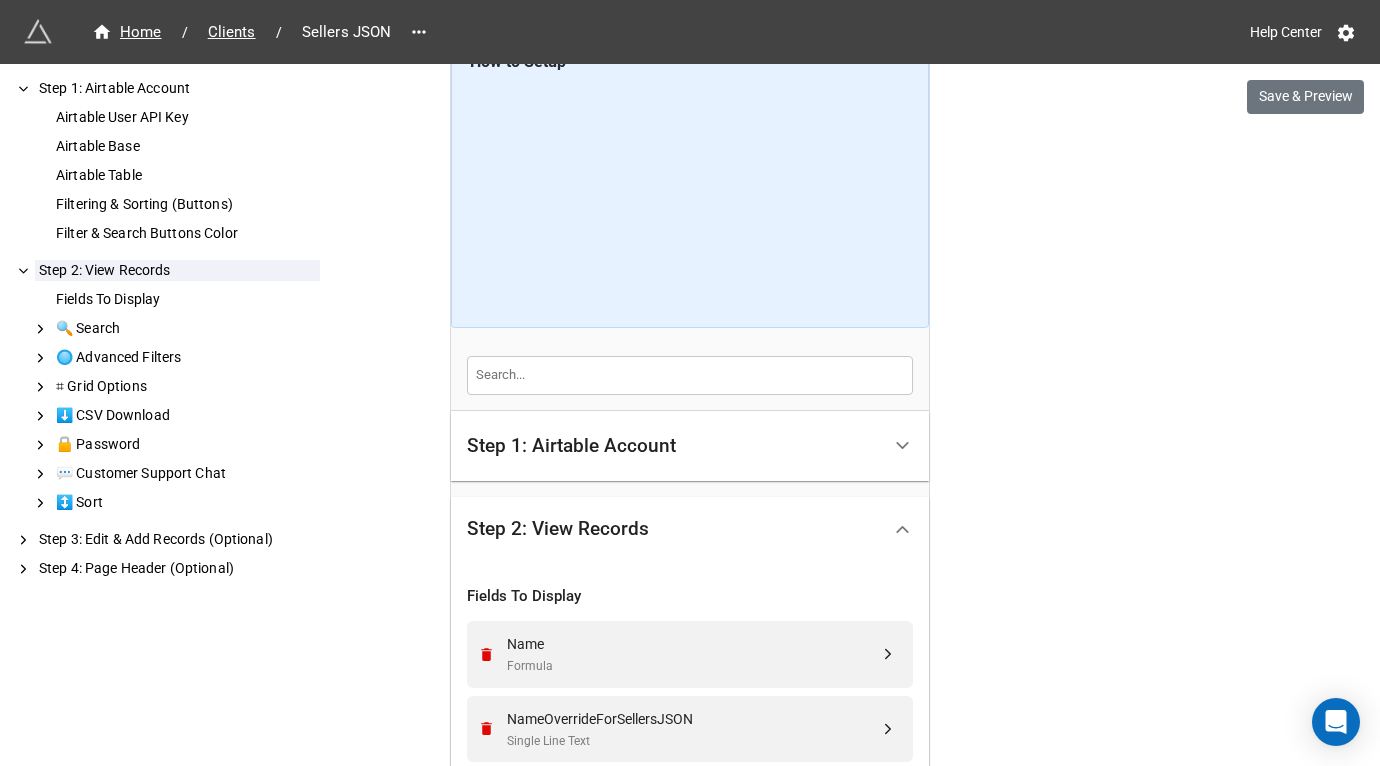 scroll, scrollTop: 0, scrollLeft: 0, axis: both 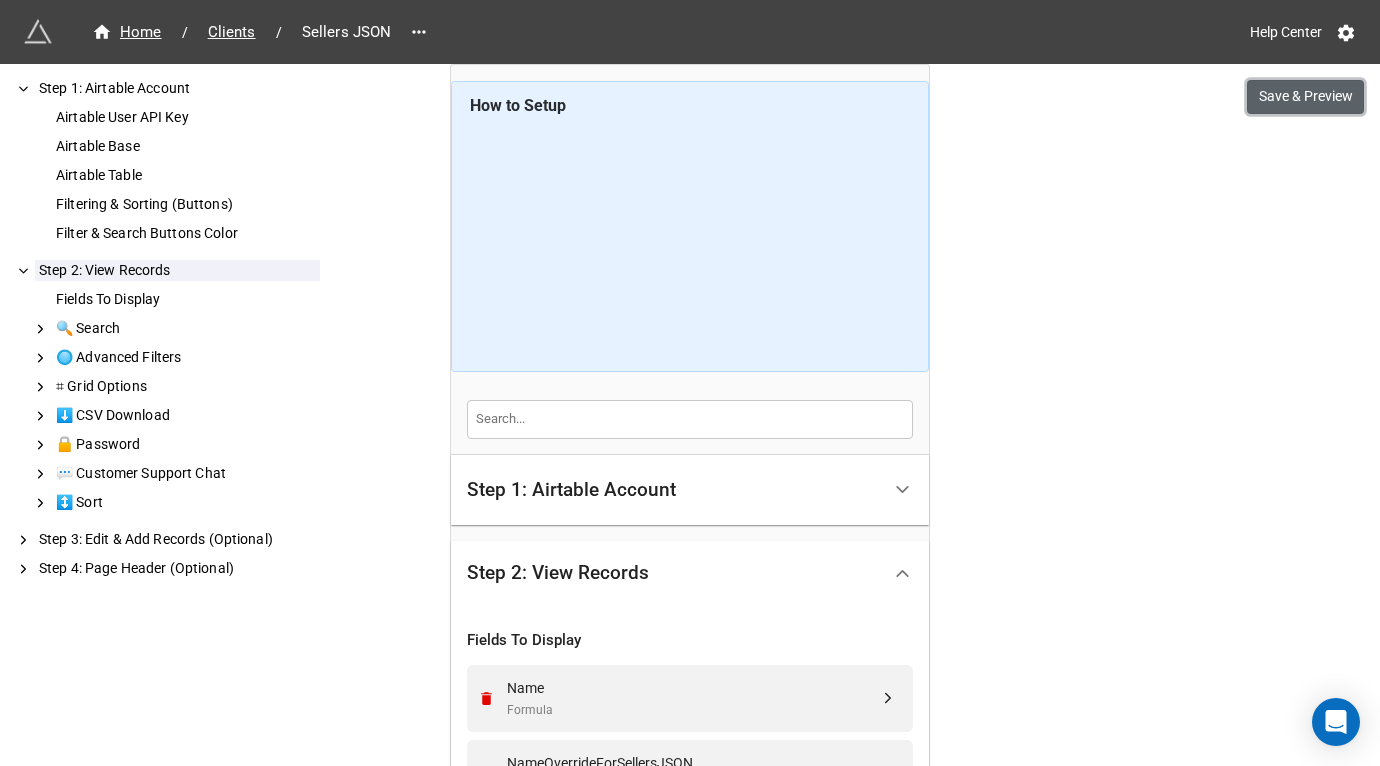 click on "Save & Preview" at bounding box center [1305, 97] 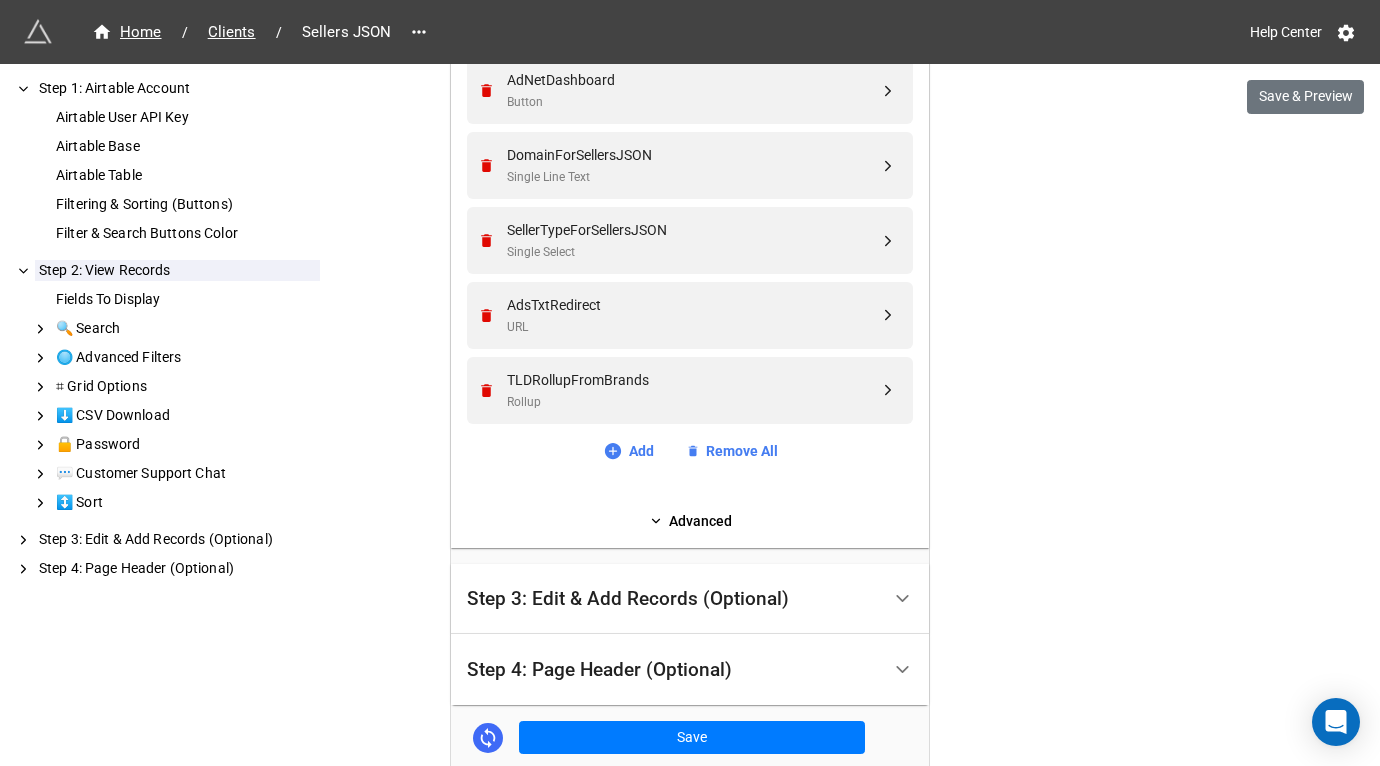 scroll, scrollTop: 1414, scrollLeft: 0, axis: vertical 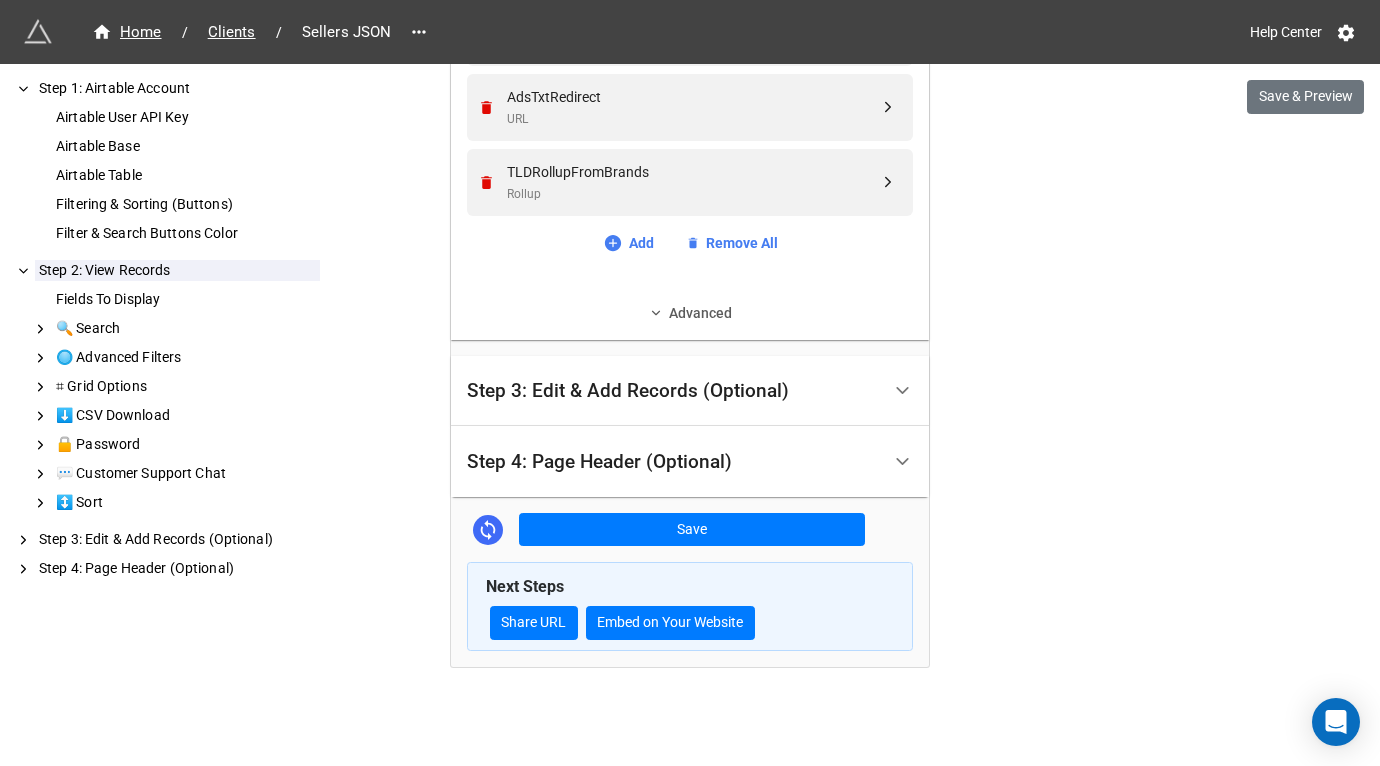 click on "Advanced" at bounding box center [690, 313] 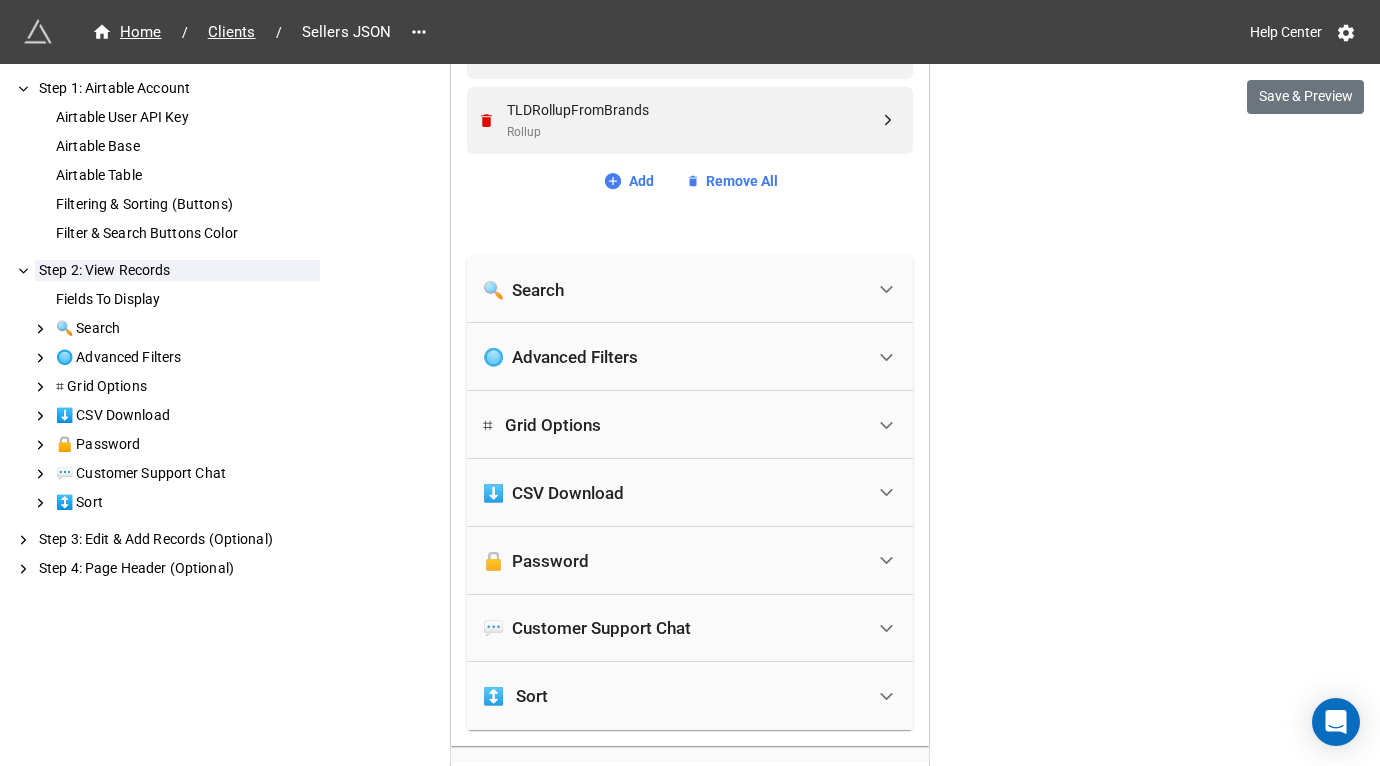 scroll, scrollTop: 1562, scrollLeft: 0, axis: vertical 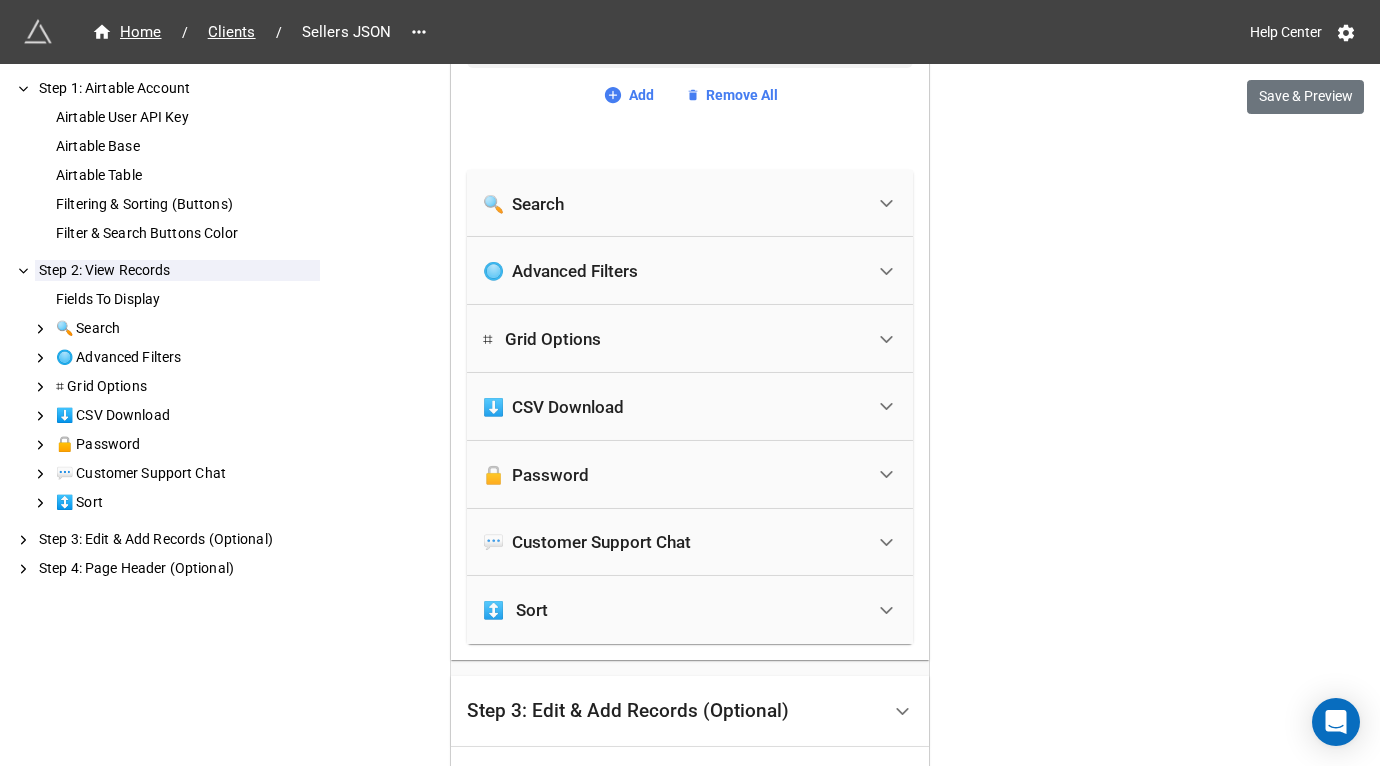 click on "🔒  Password" at bounding box center [536, 475] 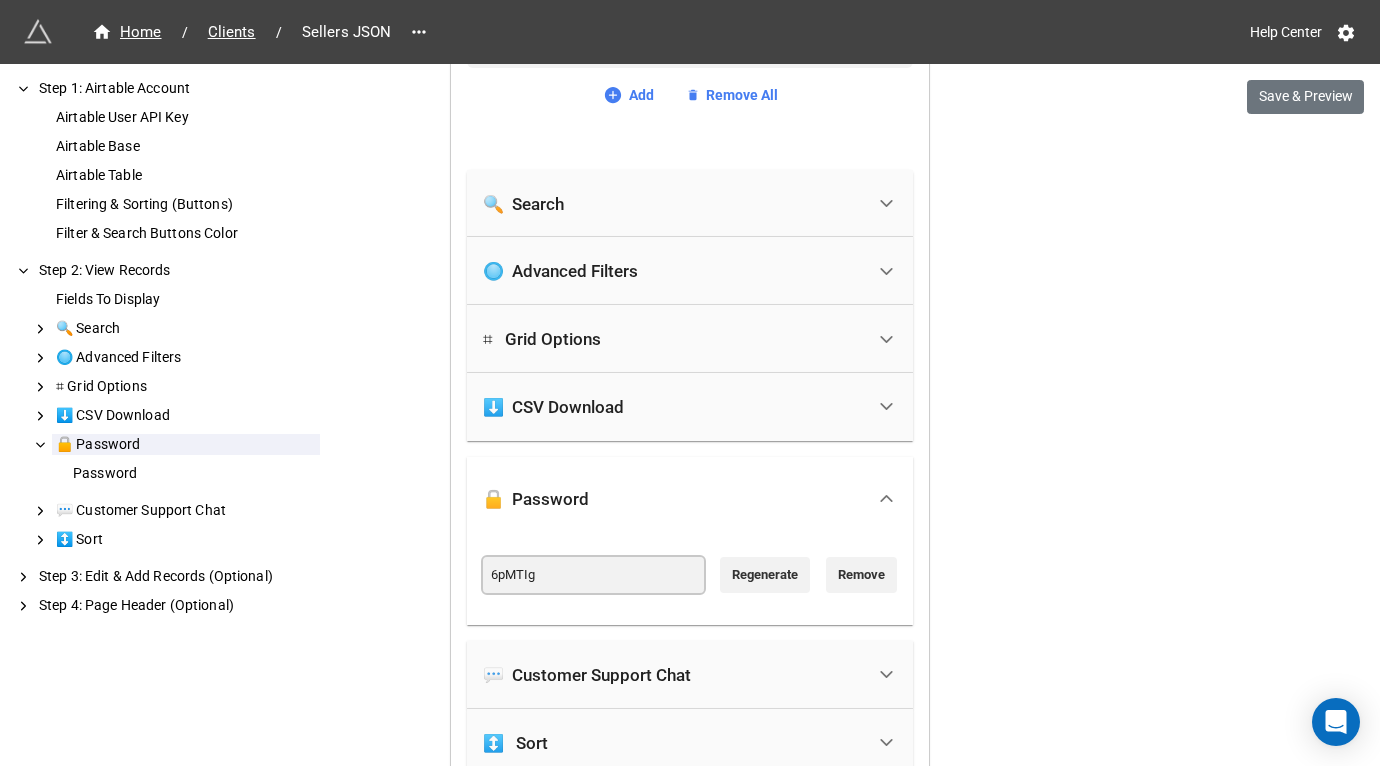 click on "6pMTIg" at bounding box center [593, 575] 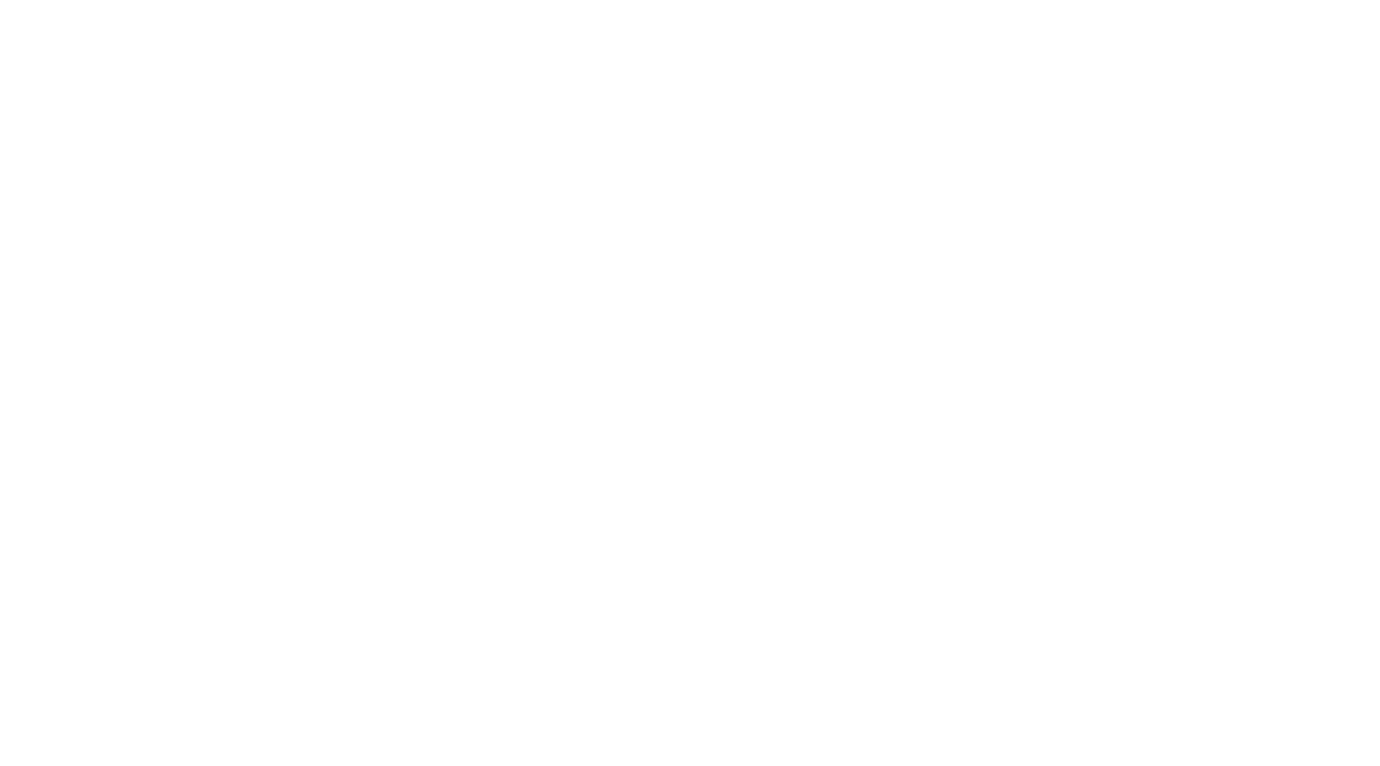 scroll, scrollTop: 0, scrollLeft: 0, axis: both 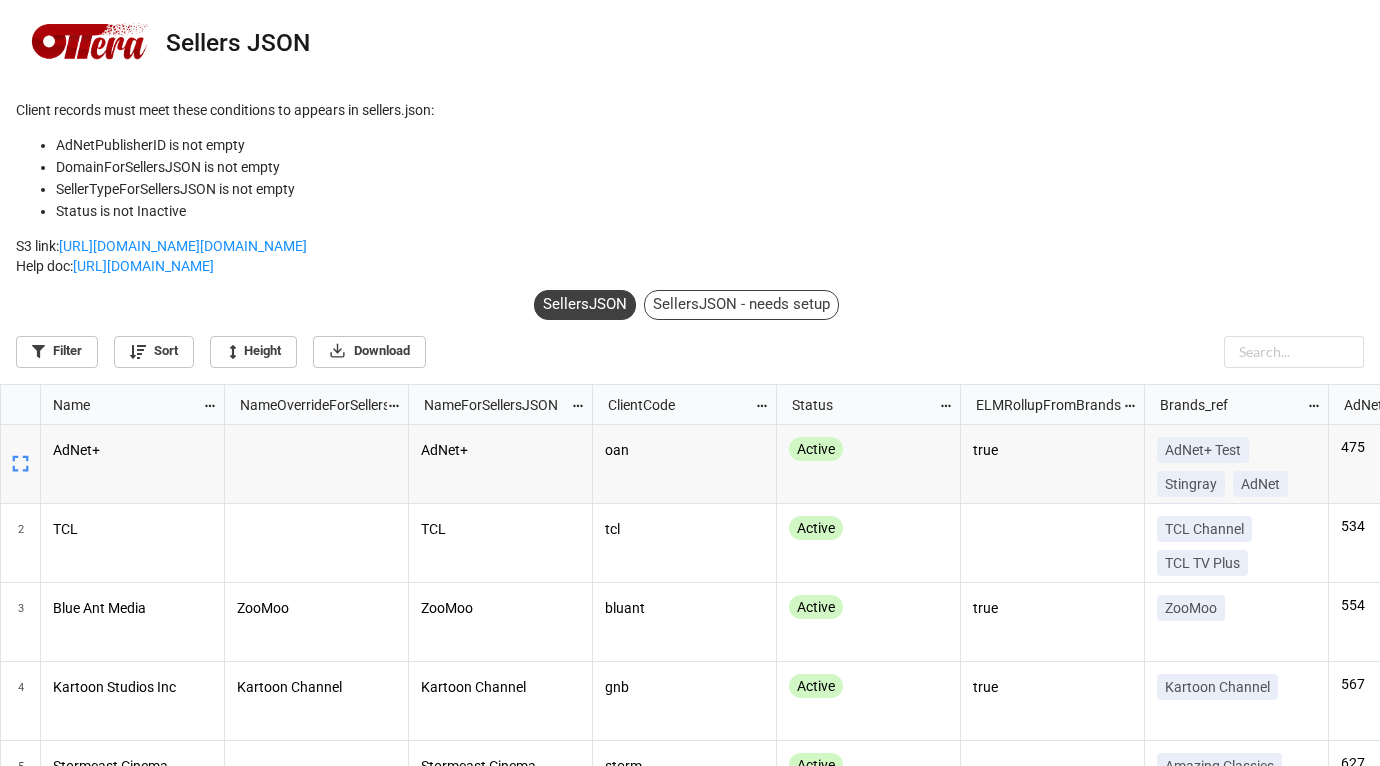click on "Sellers JSON" at bounding box center (690, 43) 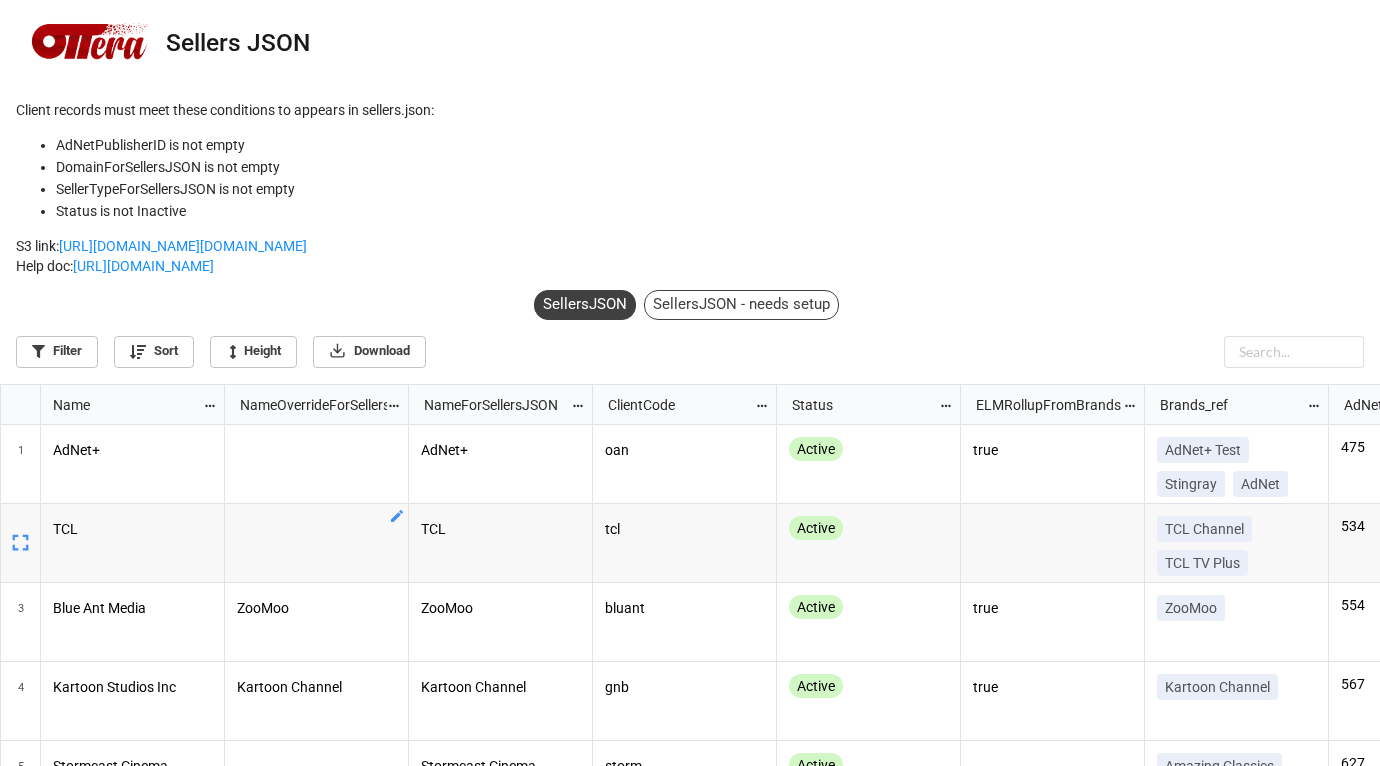 click on "AdNetPublisherID is not empty" at bounding box center (710, 145) 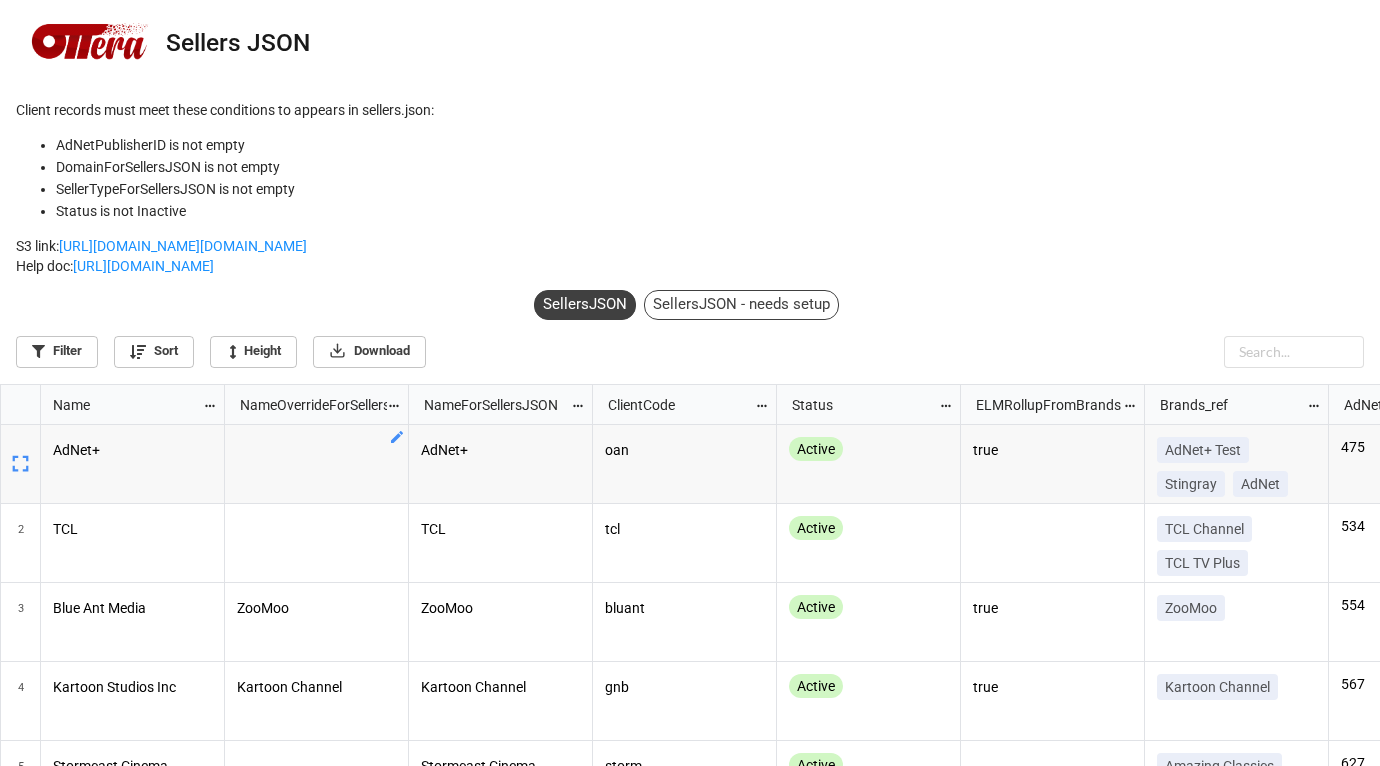 scroll, scrollTop: 0, scrollLeft: 31, axis: horizontal 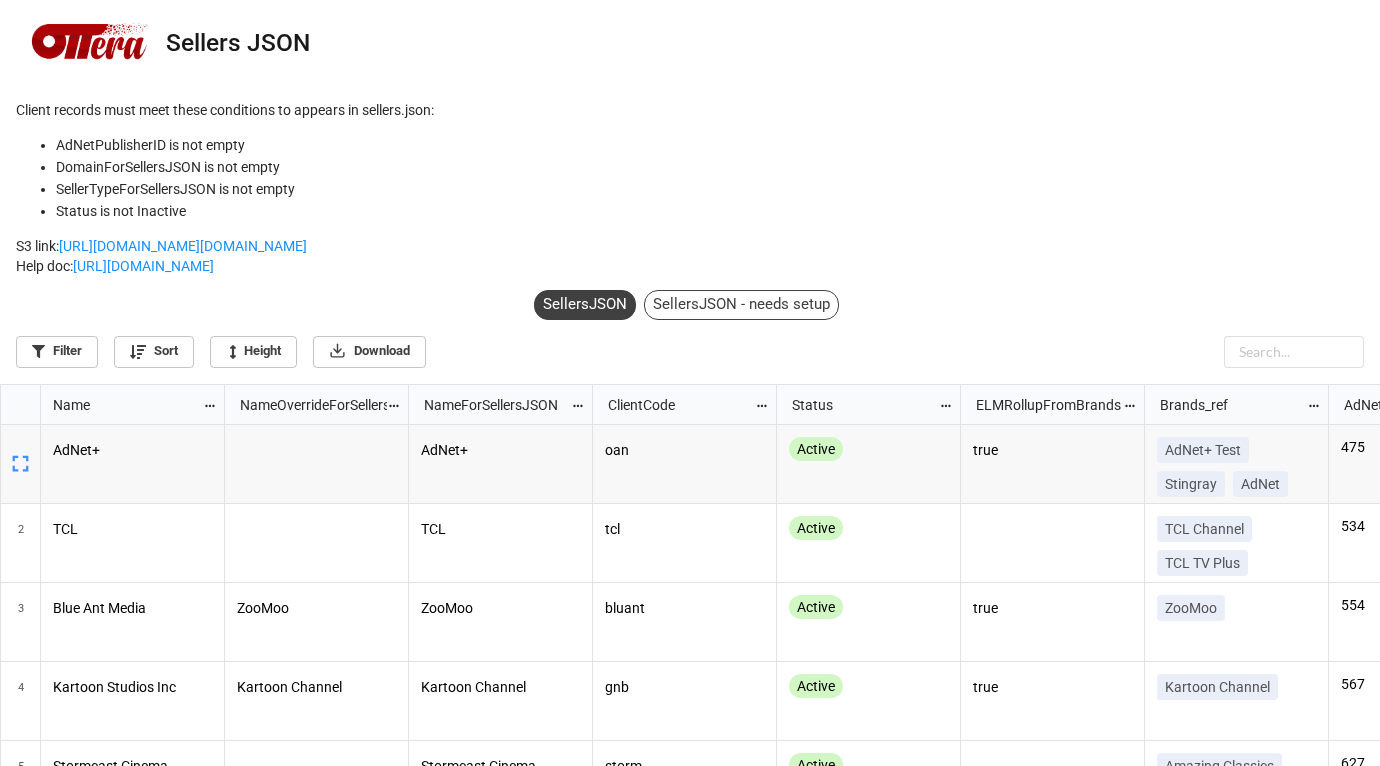 click on "SellersJSON - needs setup" at bounding box center (741, 305) 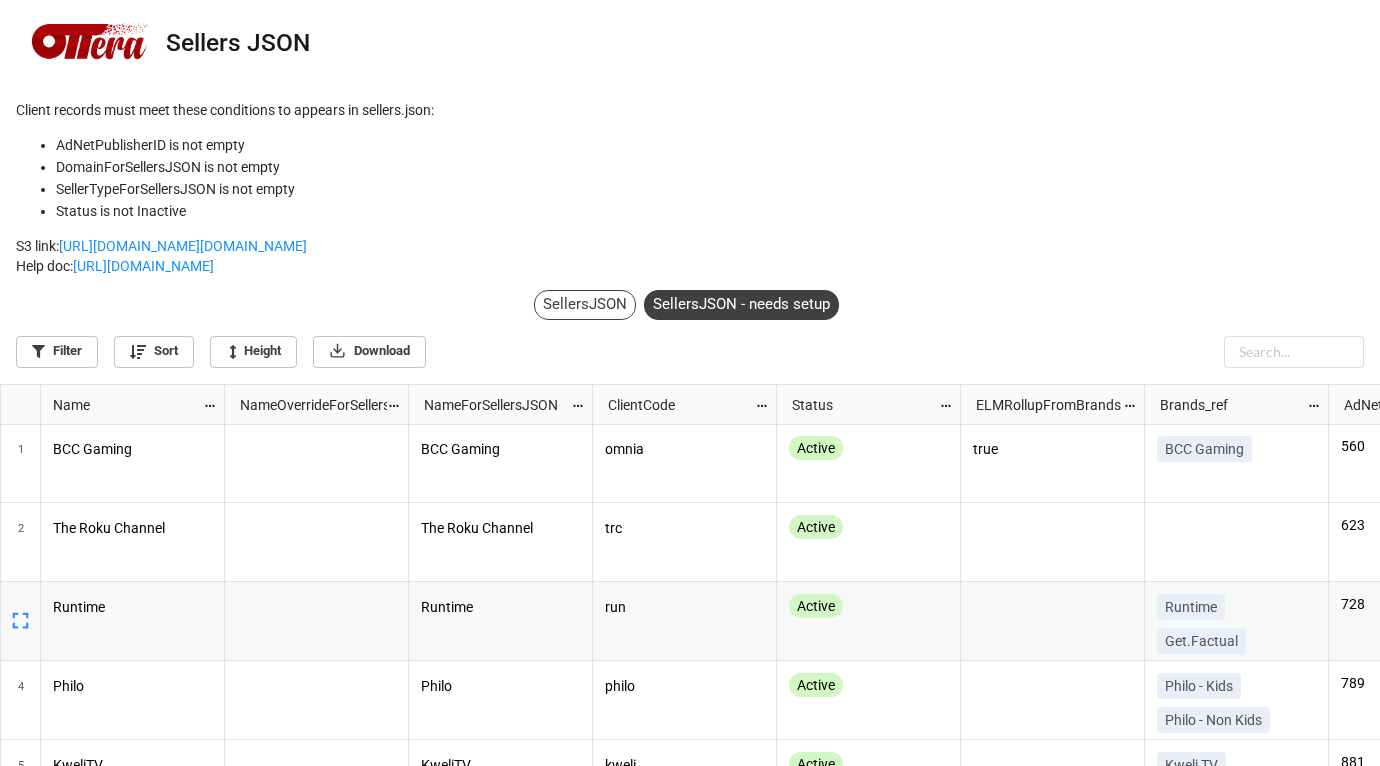 scroll, scrollTop: 370, scrollLeft: 1368, axis: both 